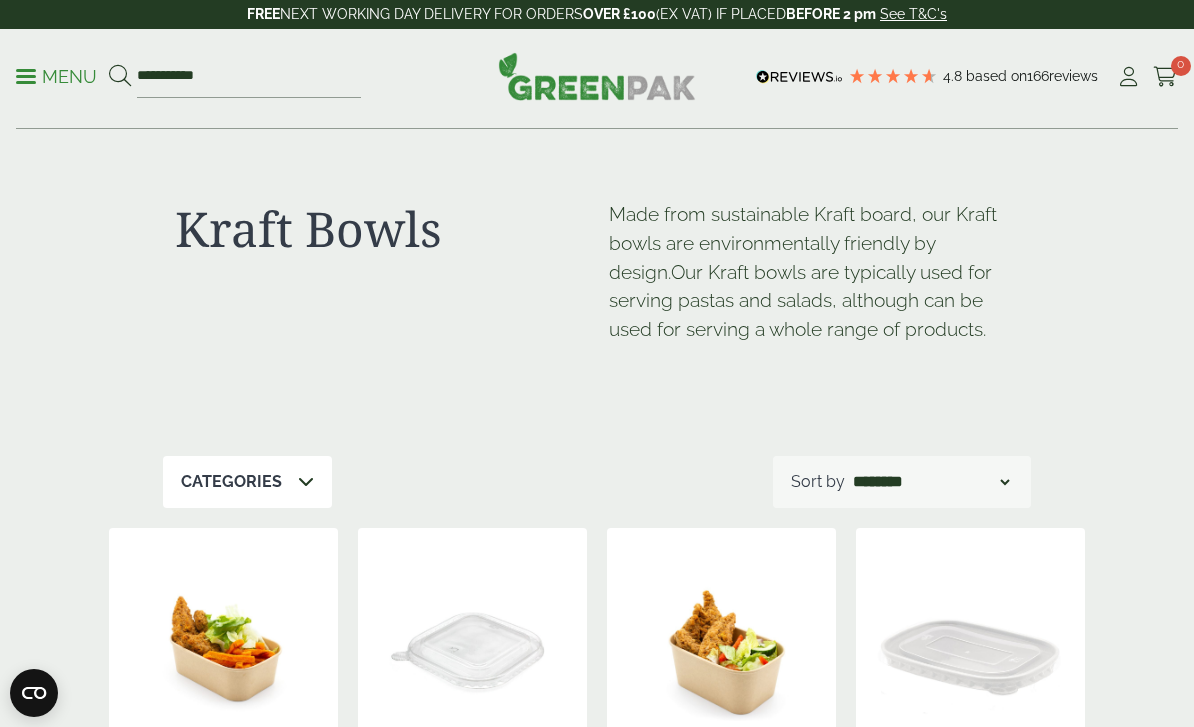 scroll, scrollTop: 496, scrollLeft: 0, axis: vertical 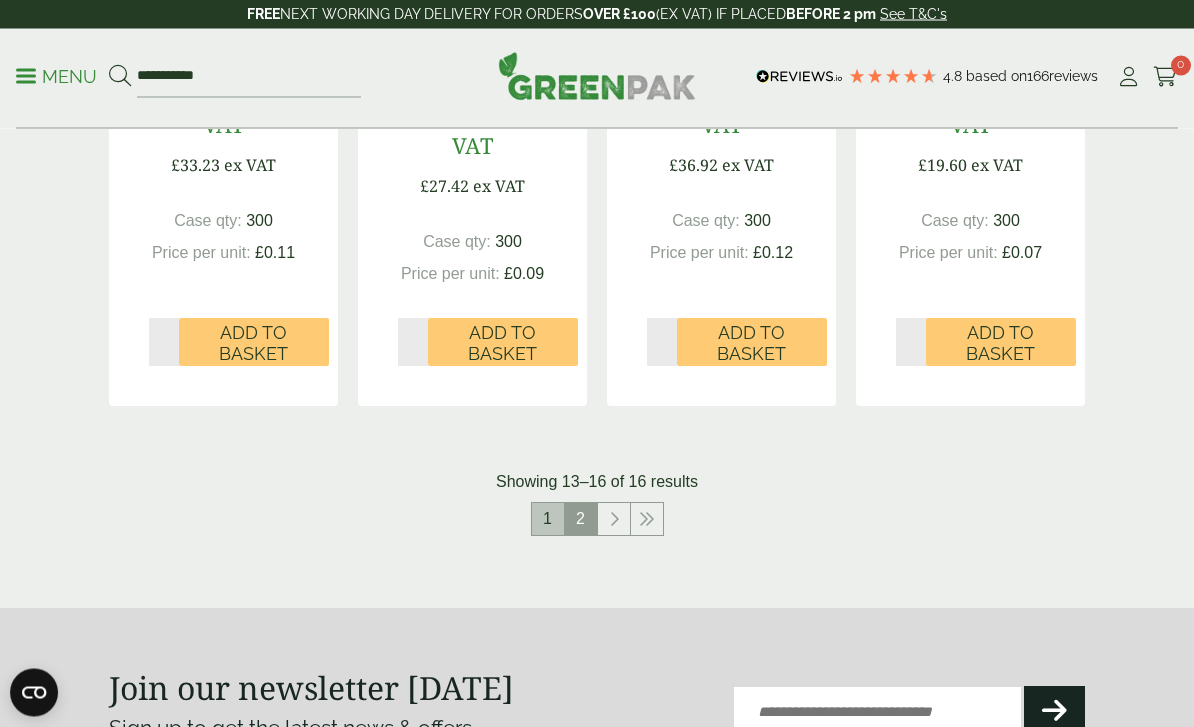 click on "1" at bounding box center [548, 520] 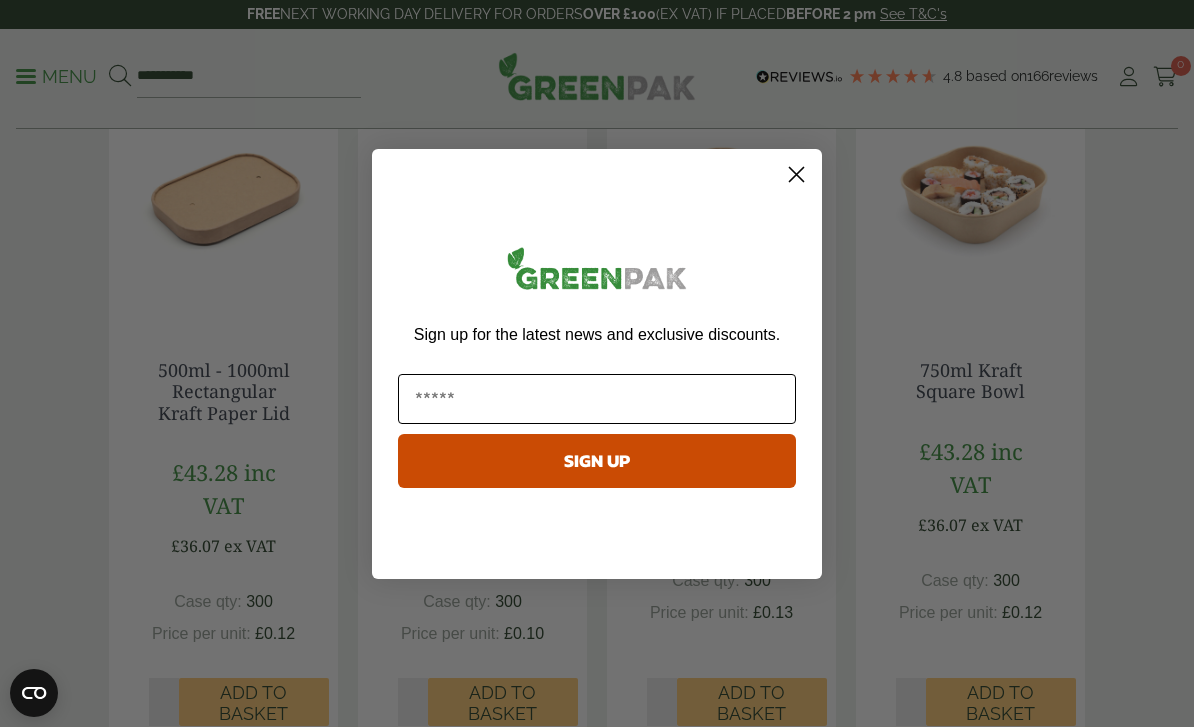 scroll, scrollTop: 1868, scrollLeft: 0, axis: vertical 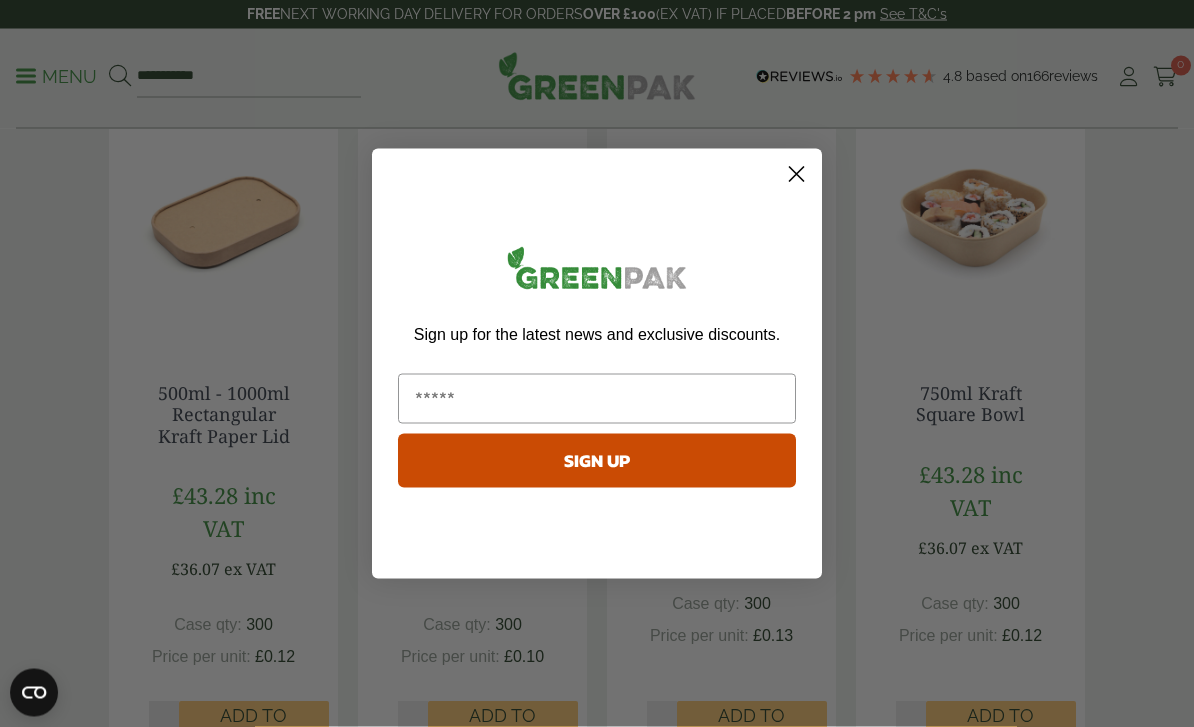 click 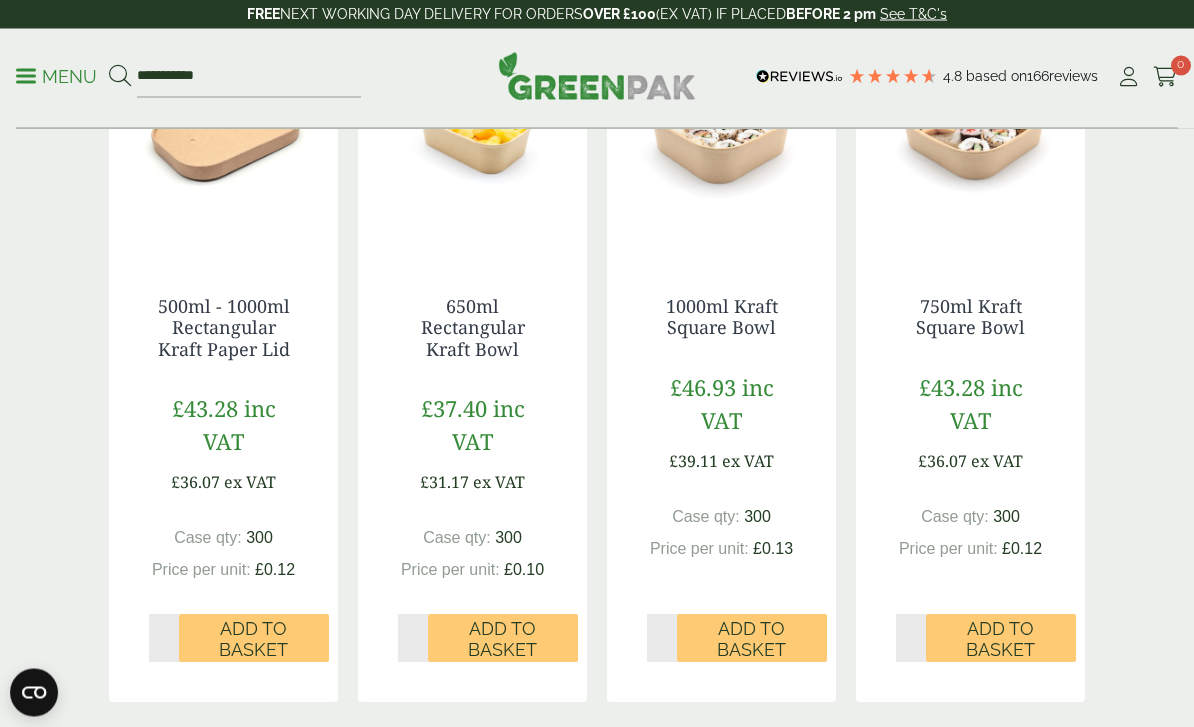 scroll, scrollTop: 1954, scrollLeft: 0, axis: vertical 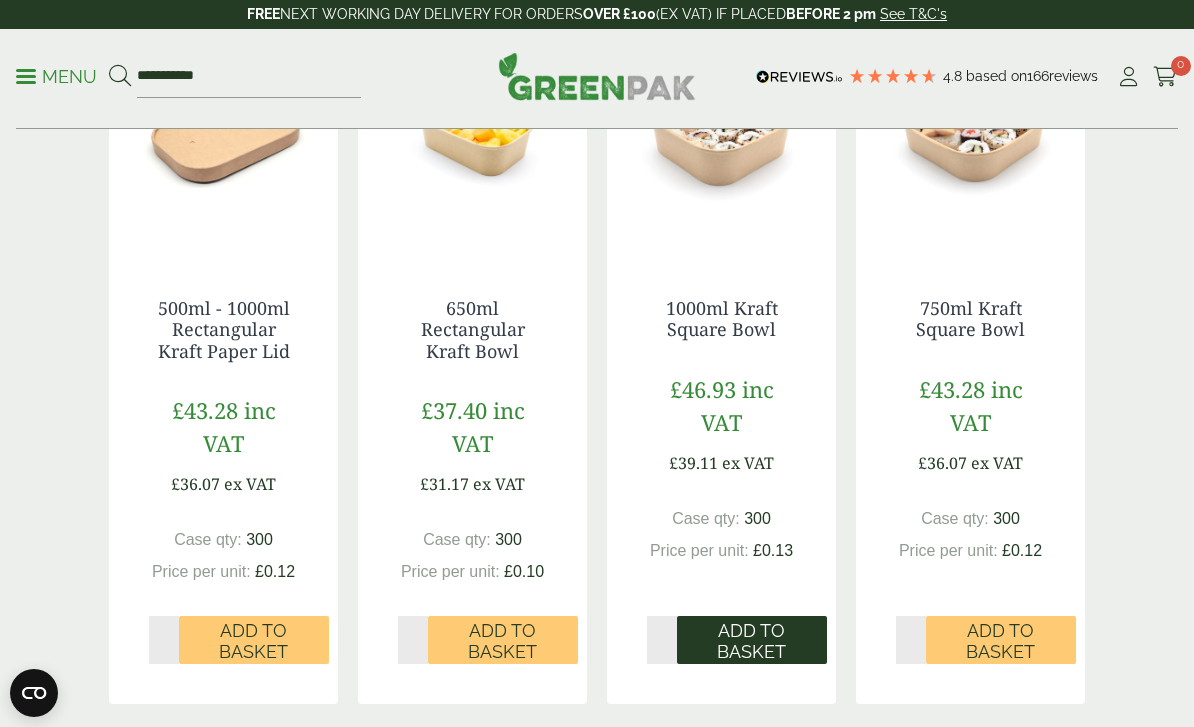 click on "Add to Basket" at bounding box center [752, 641] 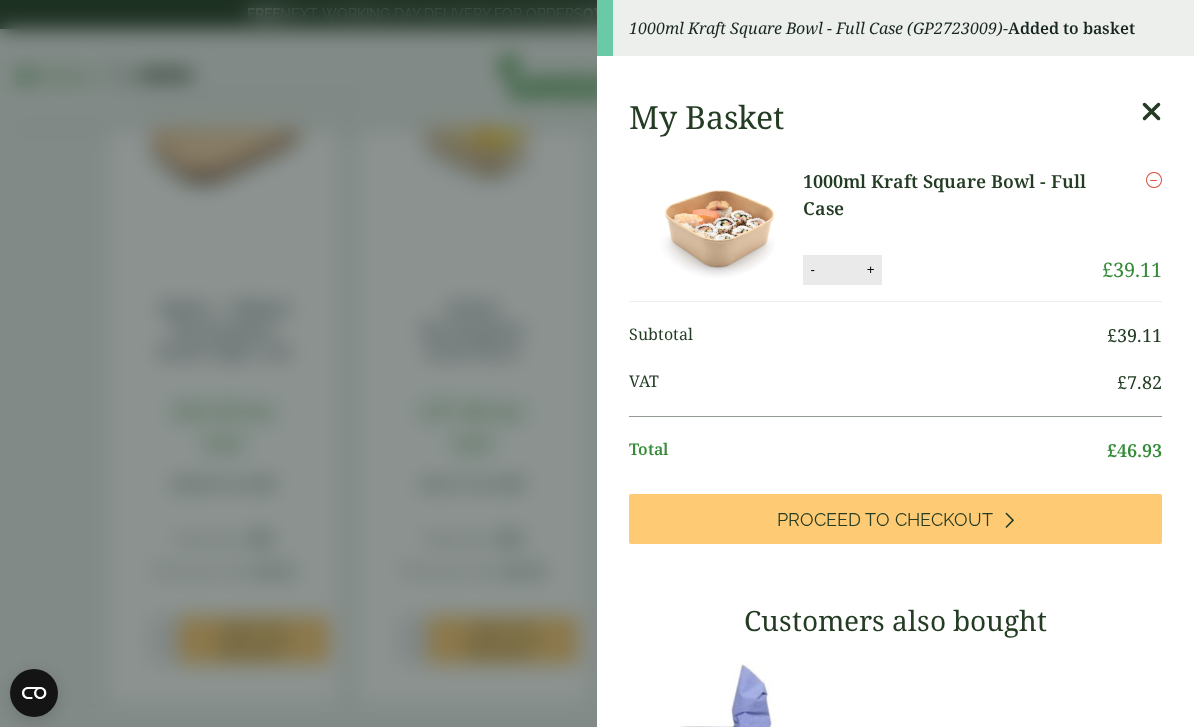 click at bounding box center [1151, 112] 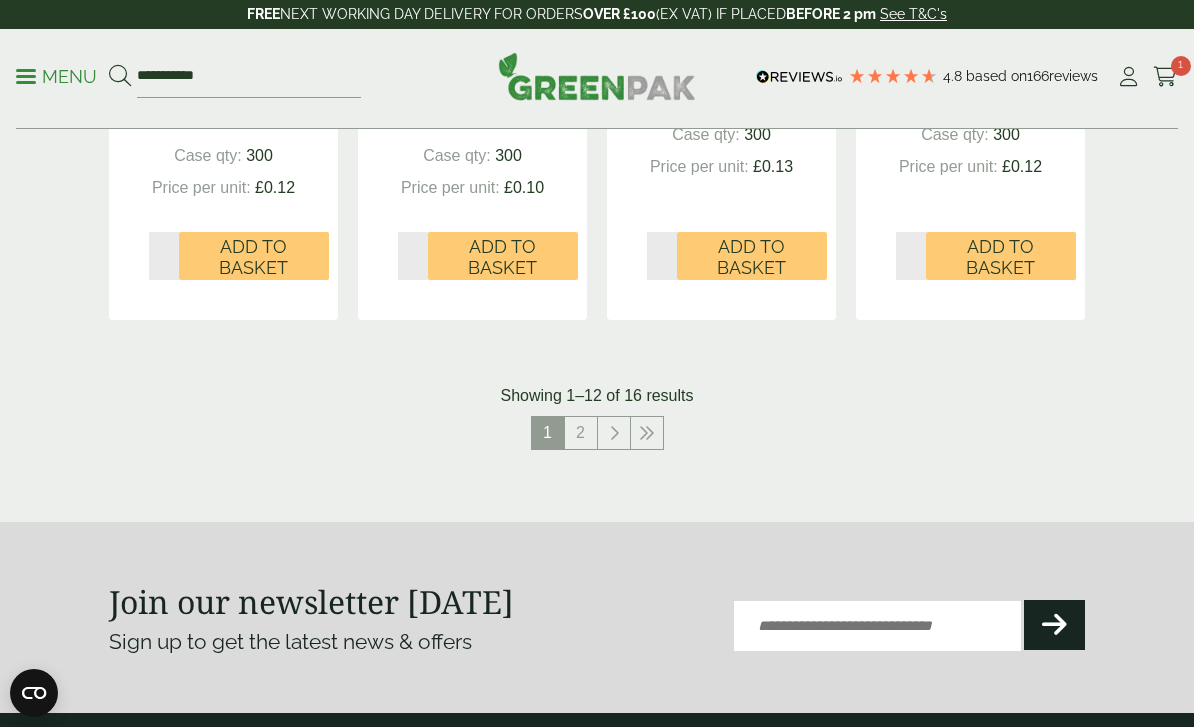 scroll, scrollTop: 2339, scrollLeft: 0, axis: vertical 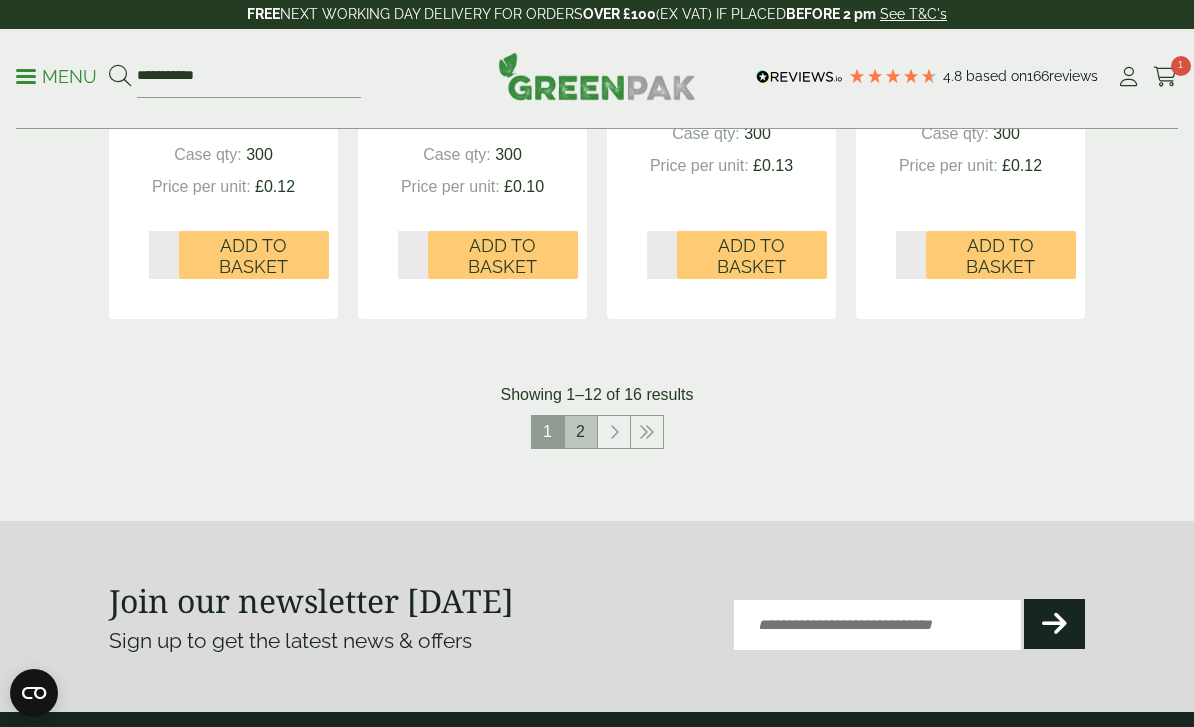 click on "2" at bounding box center (581, 432) 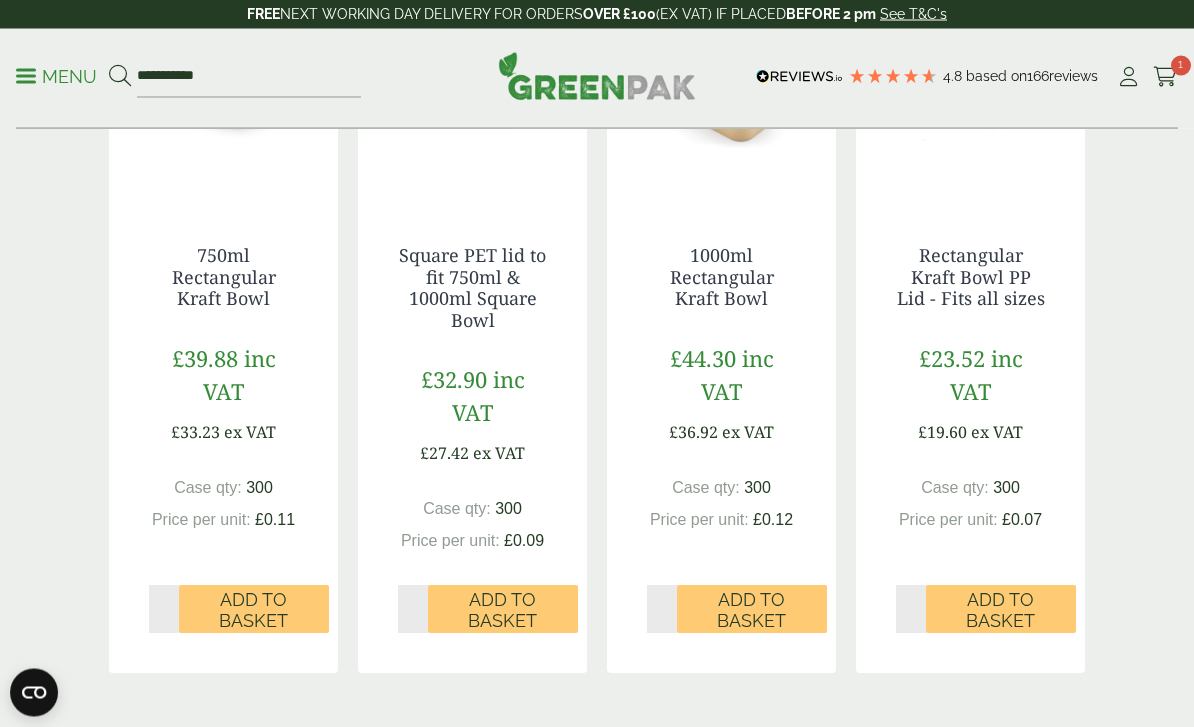 scroll, scrollTop: 573, scrollLeft: 0, axis: vertical 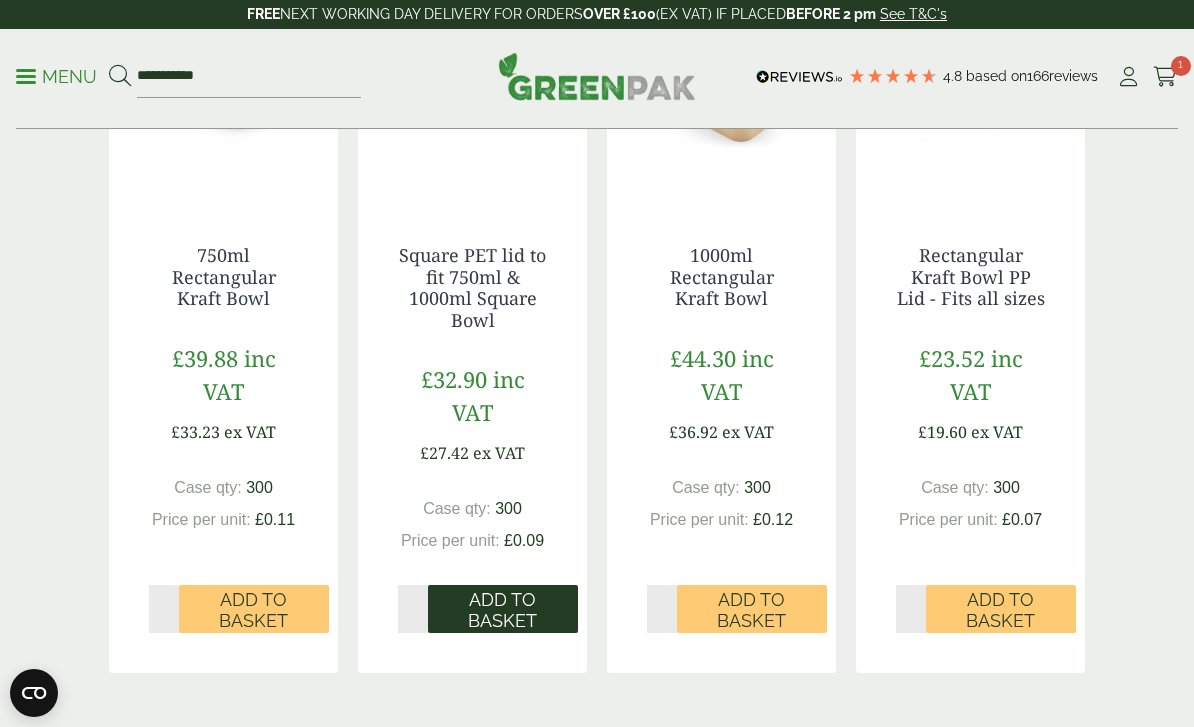 click on "Add to Basket" at bounding box center [503, 610] 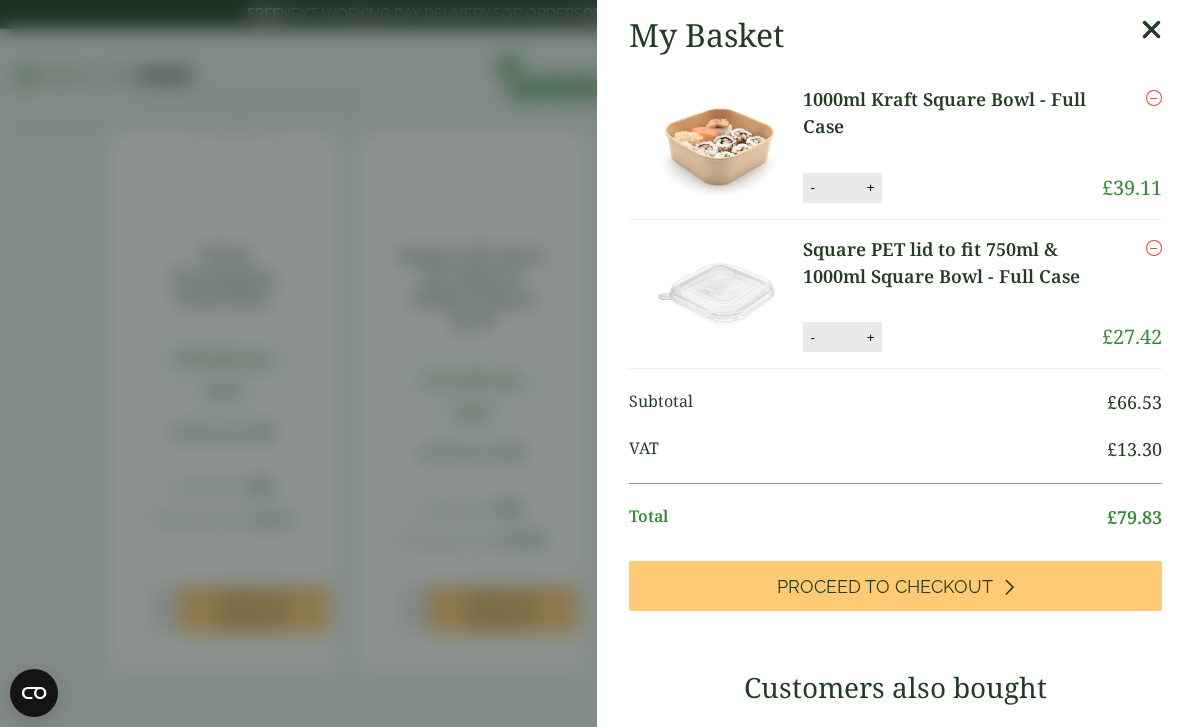 click at bounding box center (1151, 30) 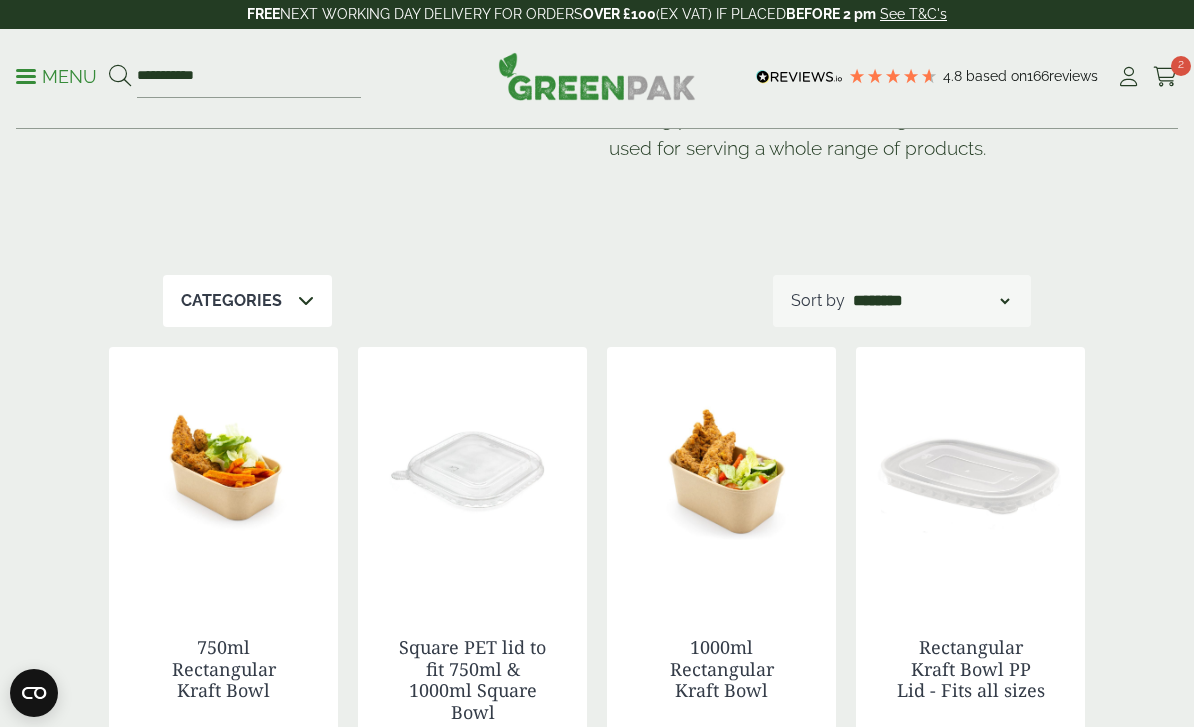 scroll, scrollTop: 0, scrollLeft: 0, axis: both 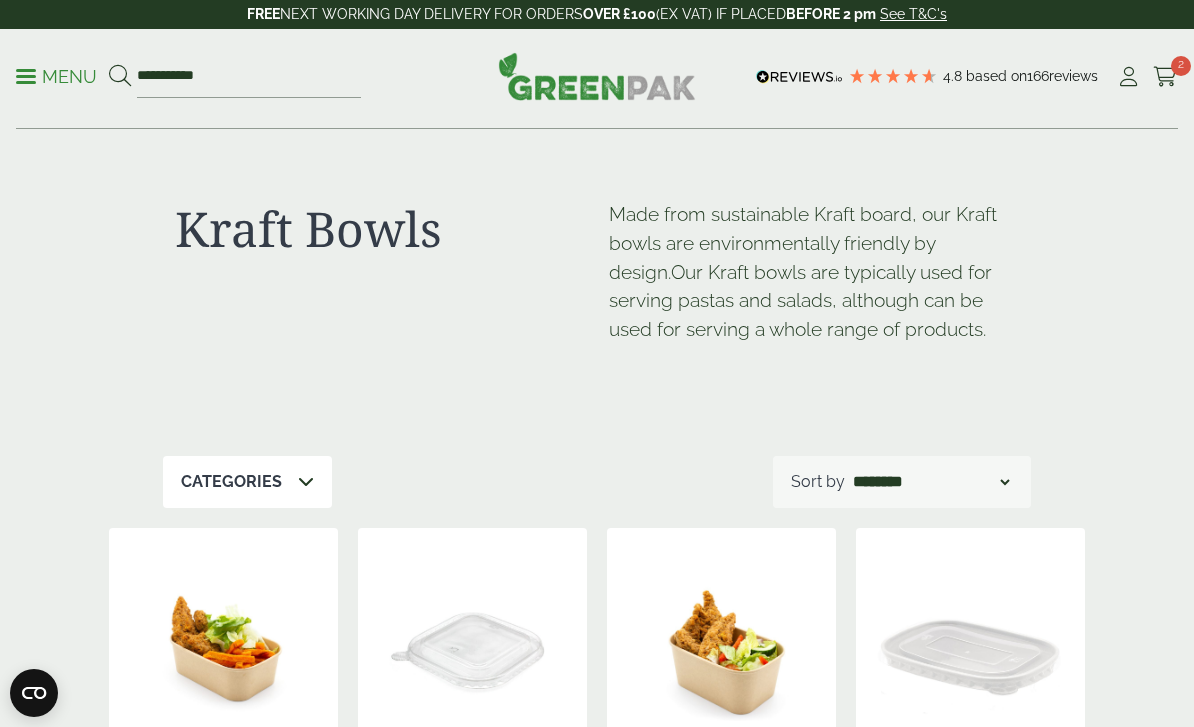 click on "Menu" at bounding box center [56, 77] 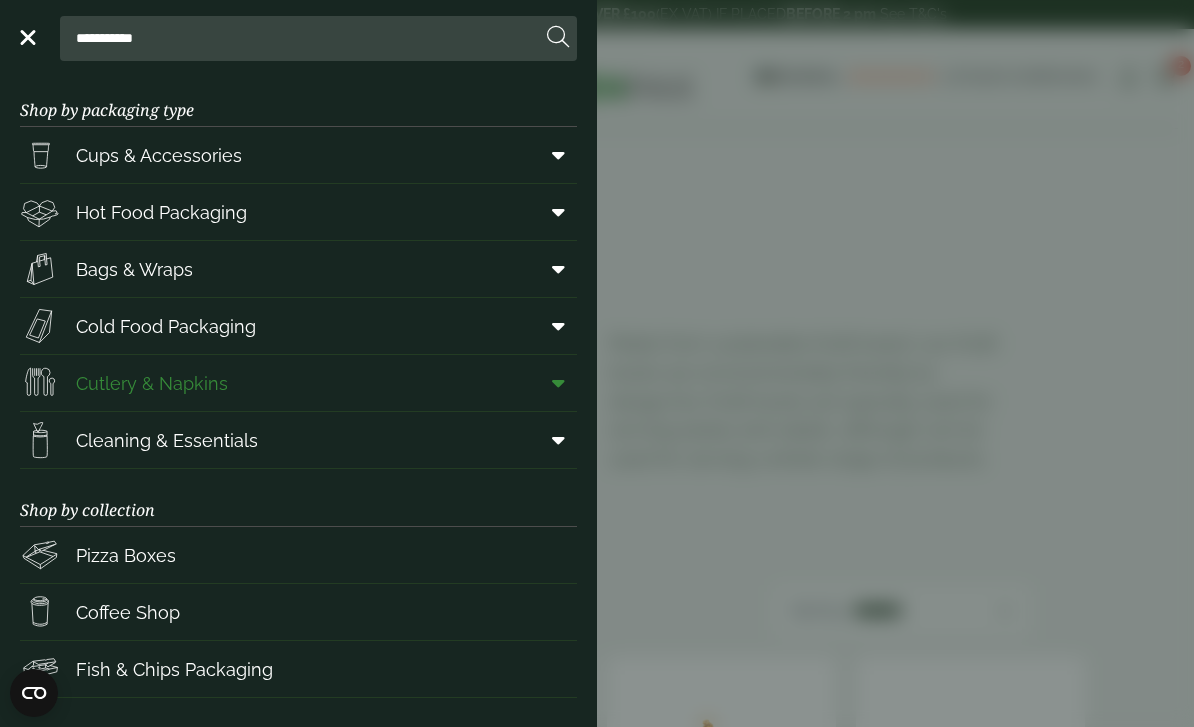 click at bounding box center (554, 383) 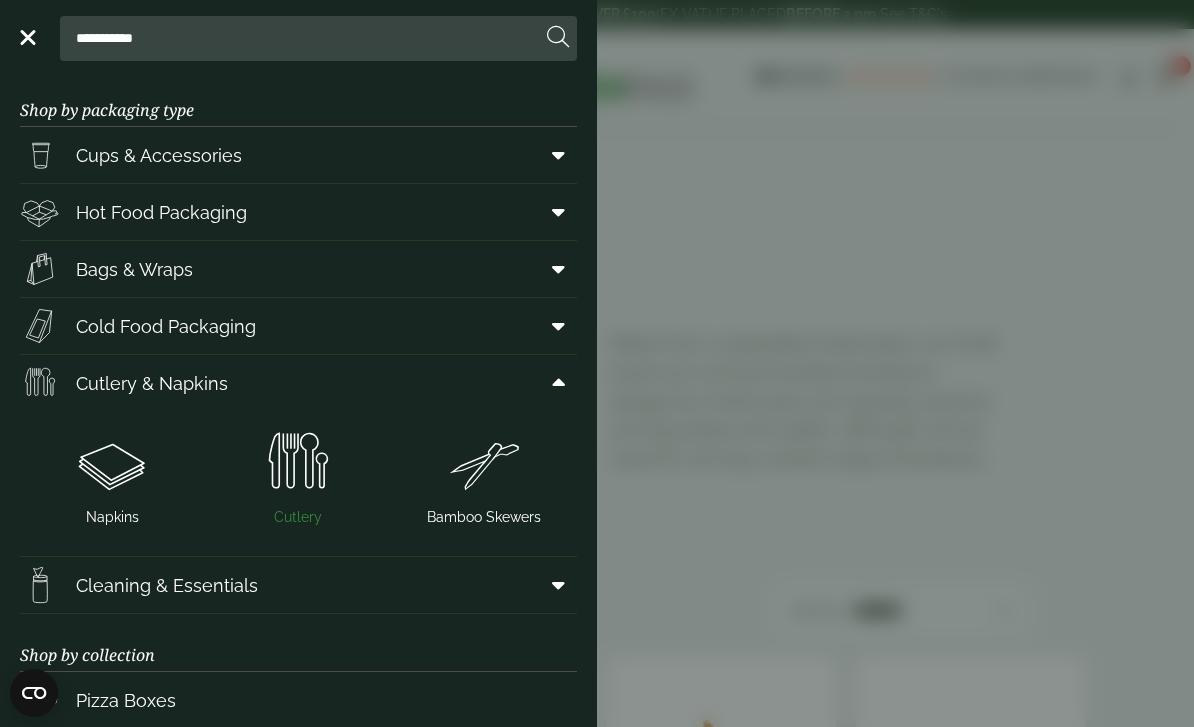 click at bounding box center [299, 463] 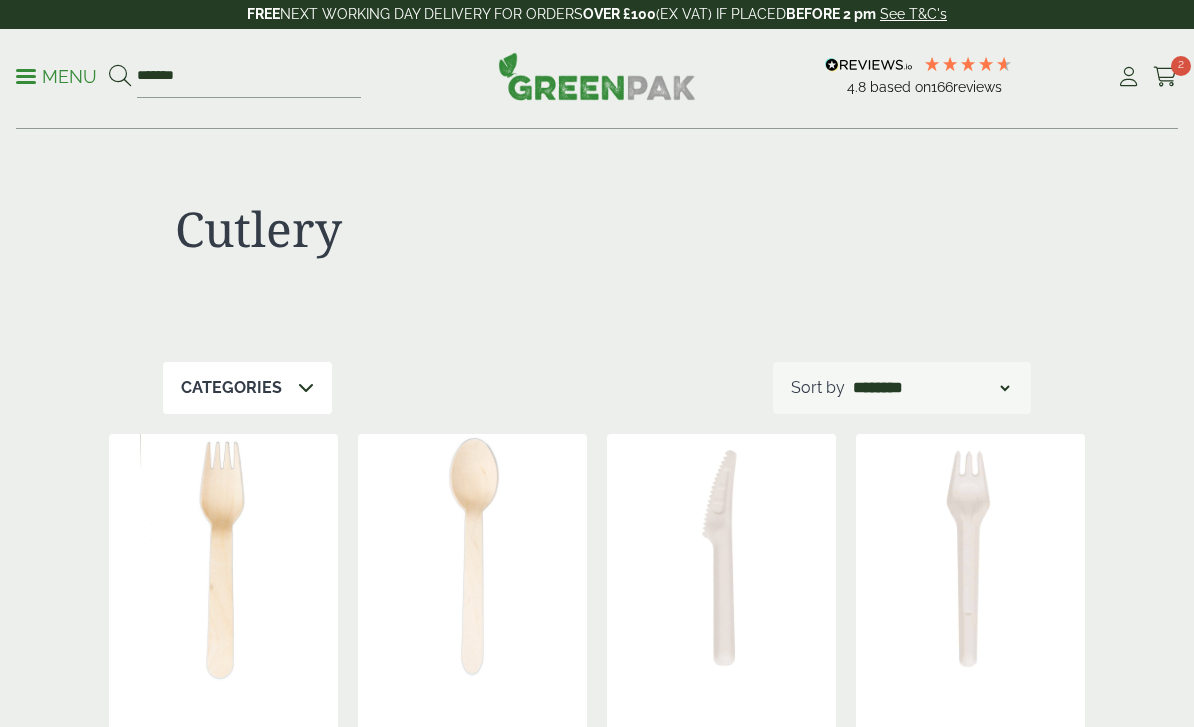 scroll, scrollTop: 0, scrollLeft: 0, axis: both 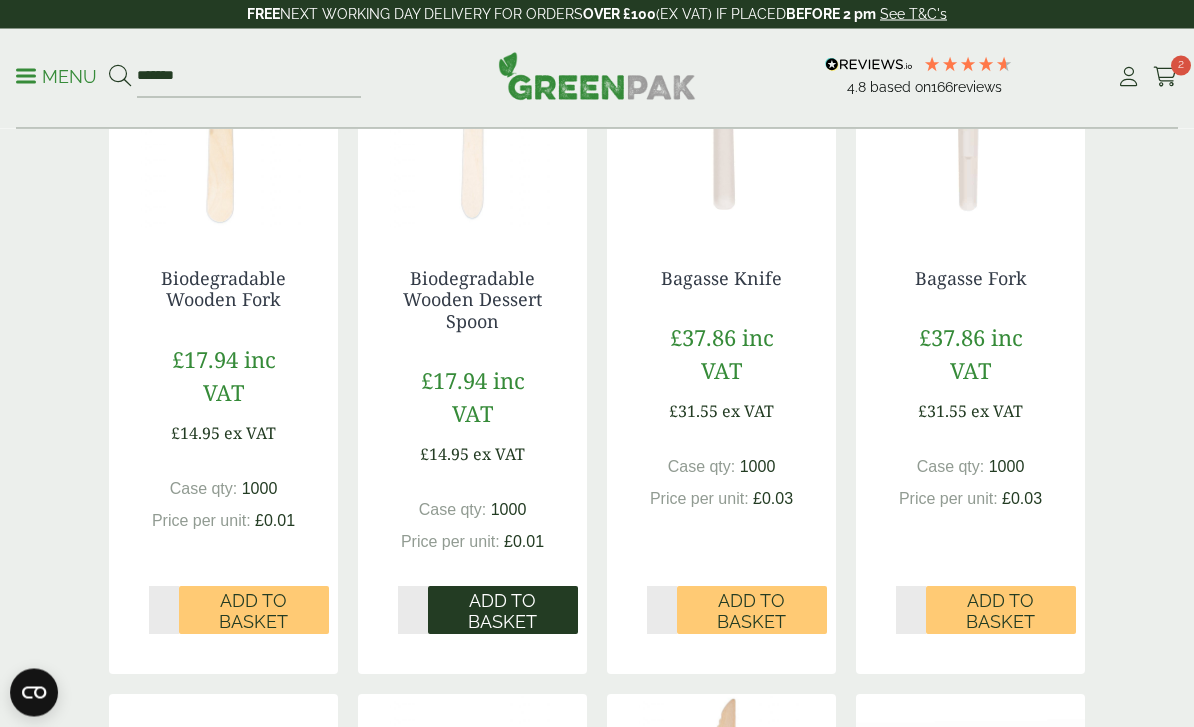 click on "Add to Basket" at bounding box center (503, 612) 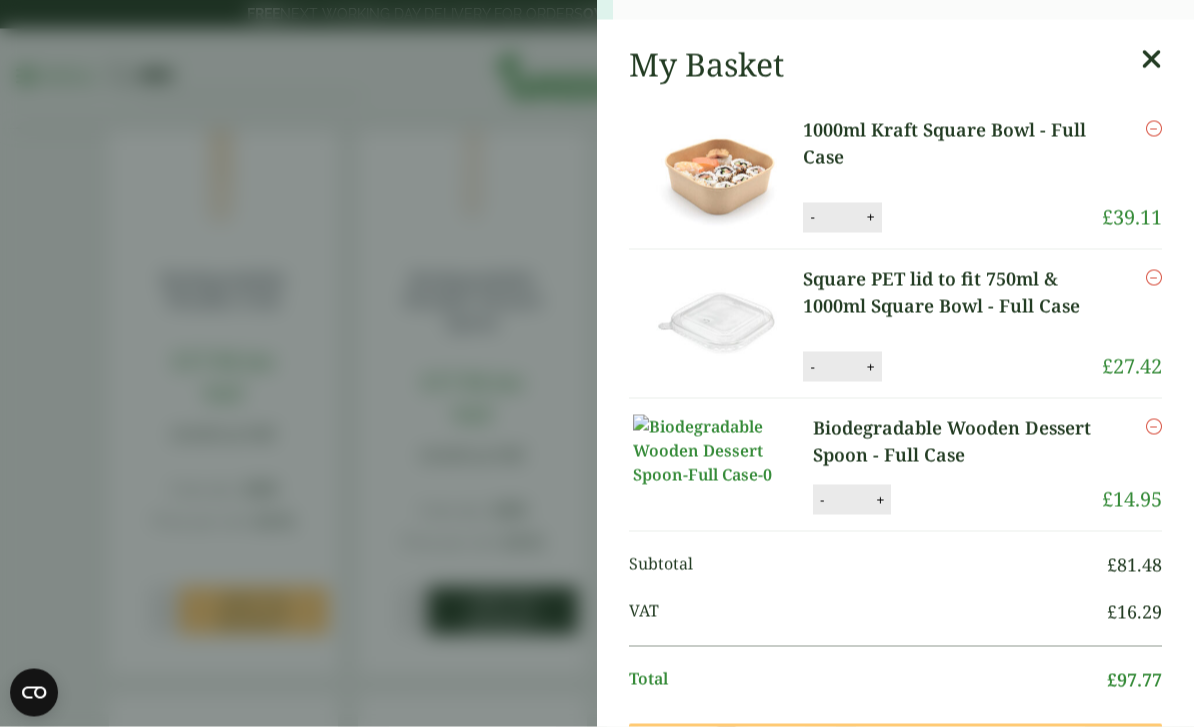scroll, scrollTop: 456, scrollLeft: 0, axis: vertical 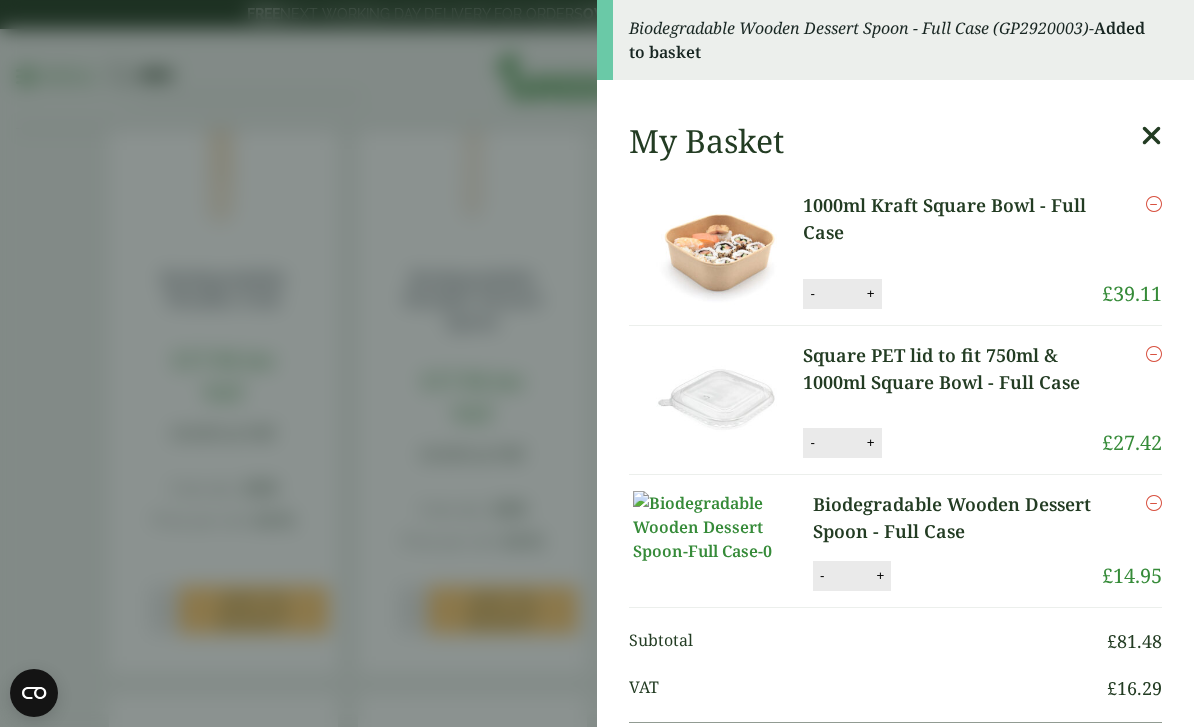 click on "Biodegradable Wooden Dessert Spoon - Full Case (GP2920003)  -  Added to basket
My Basket
1000ml Kraft Square Bowl - Full Case
1000ml Kraft Square Bowl - Full Case quantity
- * +
Update
Remove
£ 39.11" at bounding box center [597, 363] 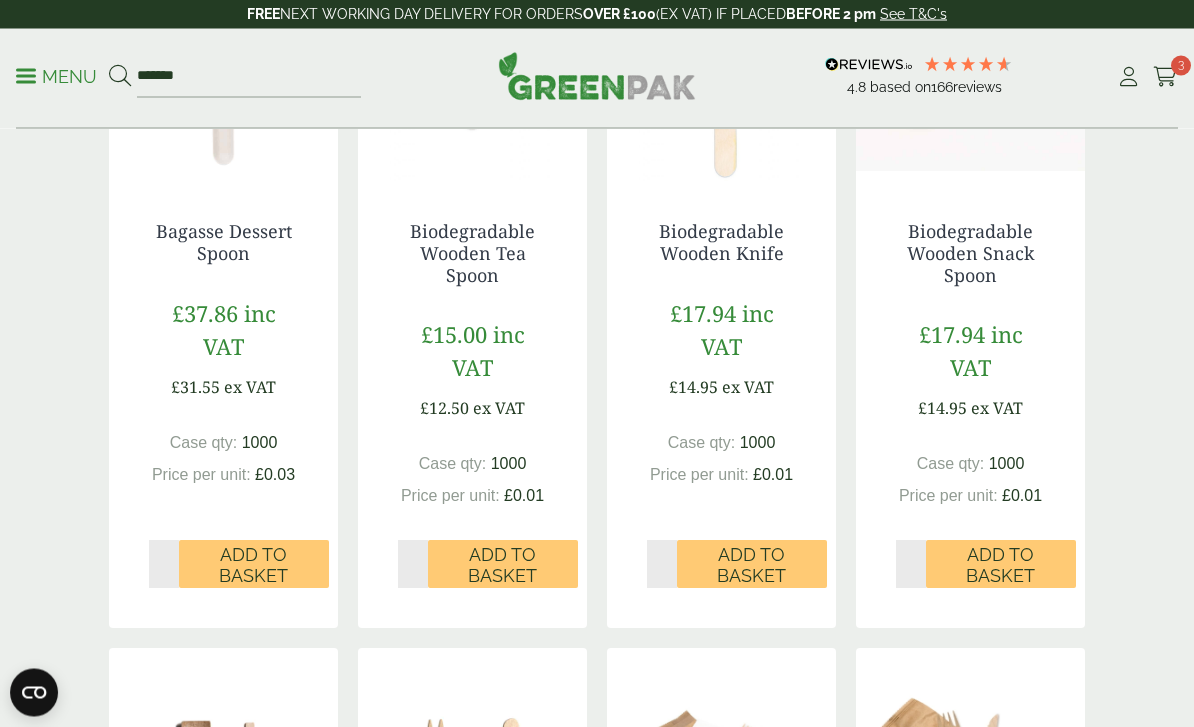 scroll, scrollTop: 1219, scrollLeft: 0, axis: vertical 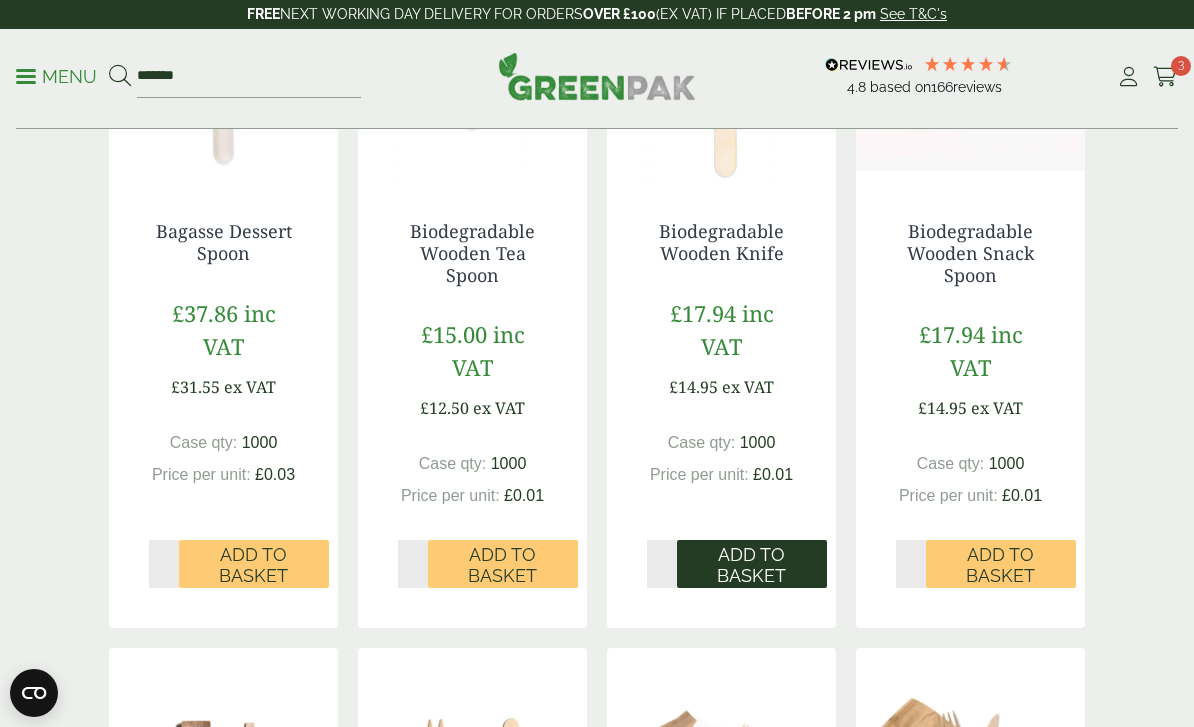 click on "Add to Basket" at bounding box center [752, 565] 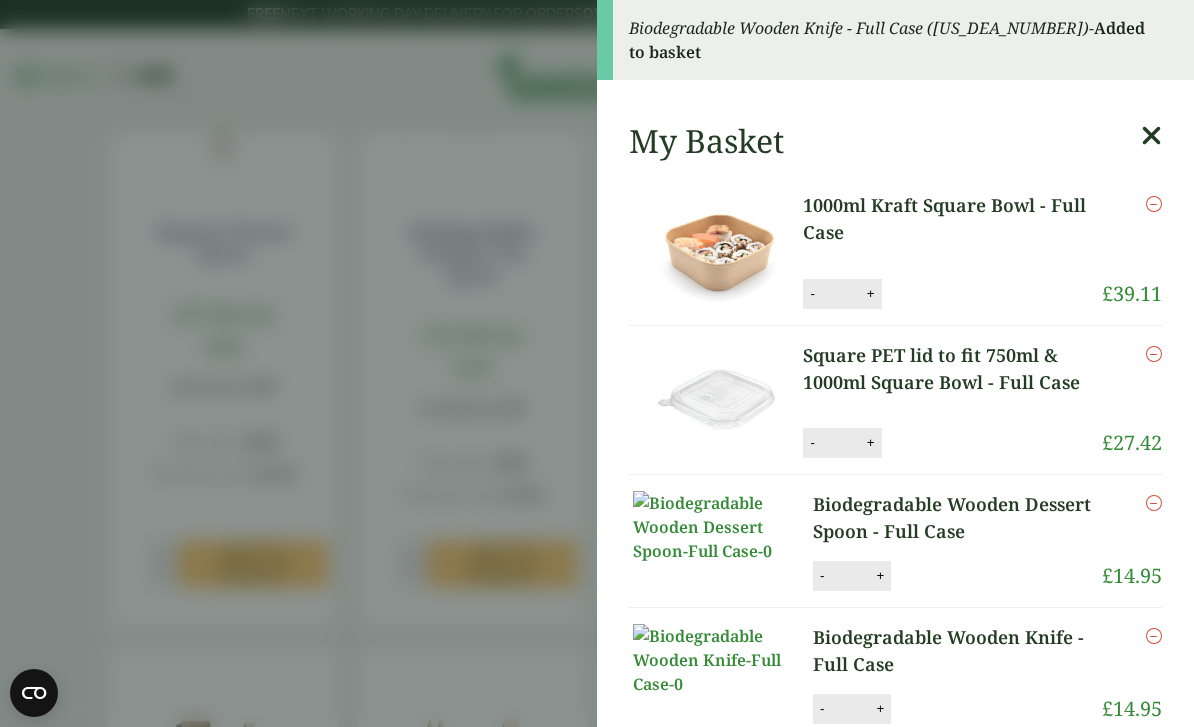 click on "Biodegradable Wooden Knife - Full Case ([US_DEA_NUMBER])  -  Added to basket
My Basket
1000ml Kraft Square Bowl - Full Case
1000ml Kraft Square Bowl - Full Case quantity
- * +
Update
Remove
-" at bounding box center [597, 363] 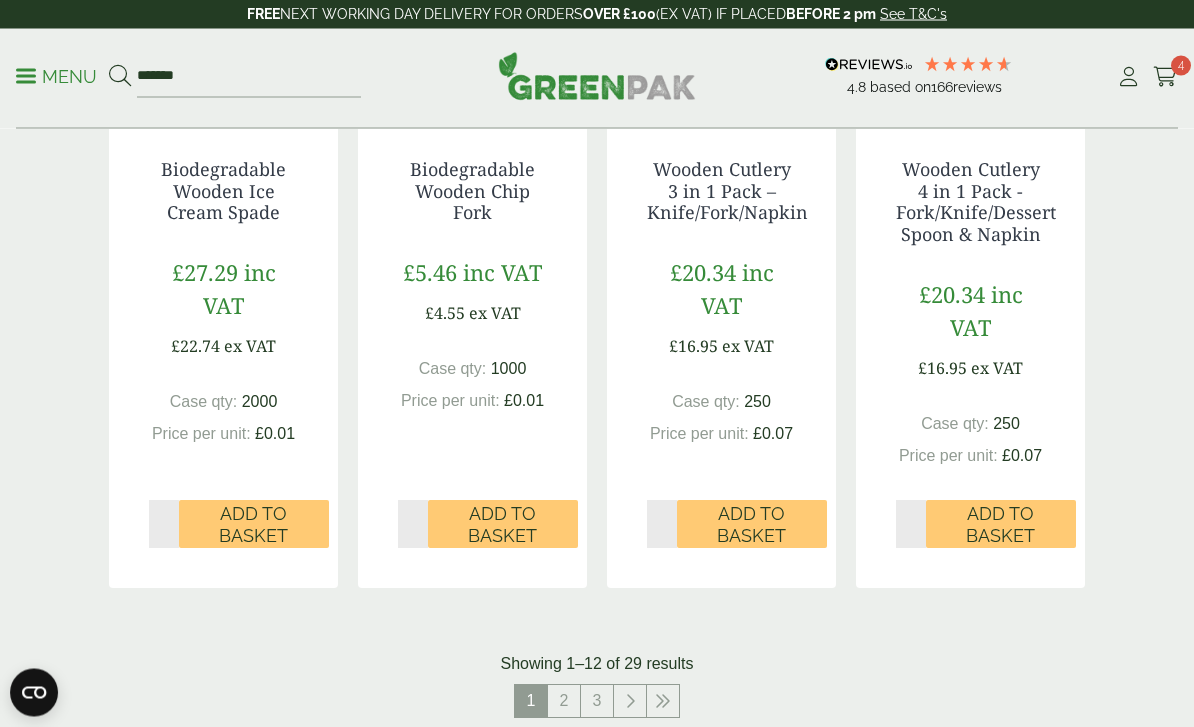scroll, scrollTop: 2022, scrollLeft: 0, axis: vertical 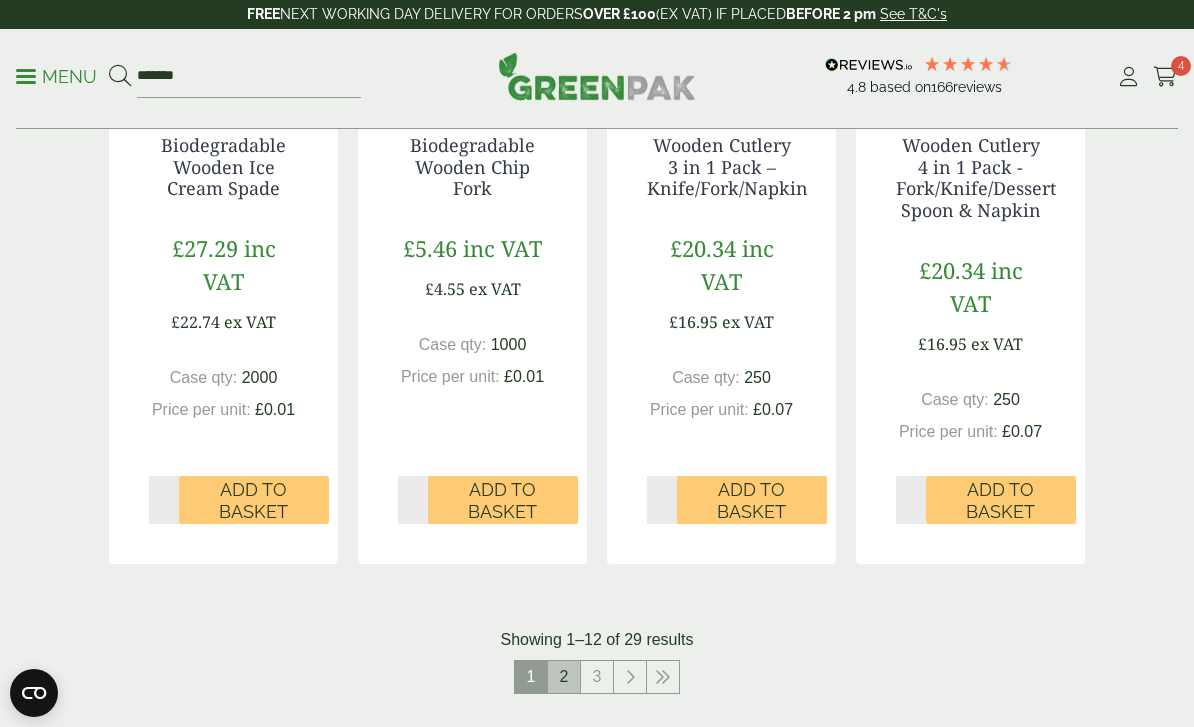 click on "2" at bounding box center (564, 677) 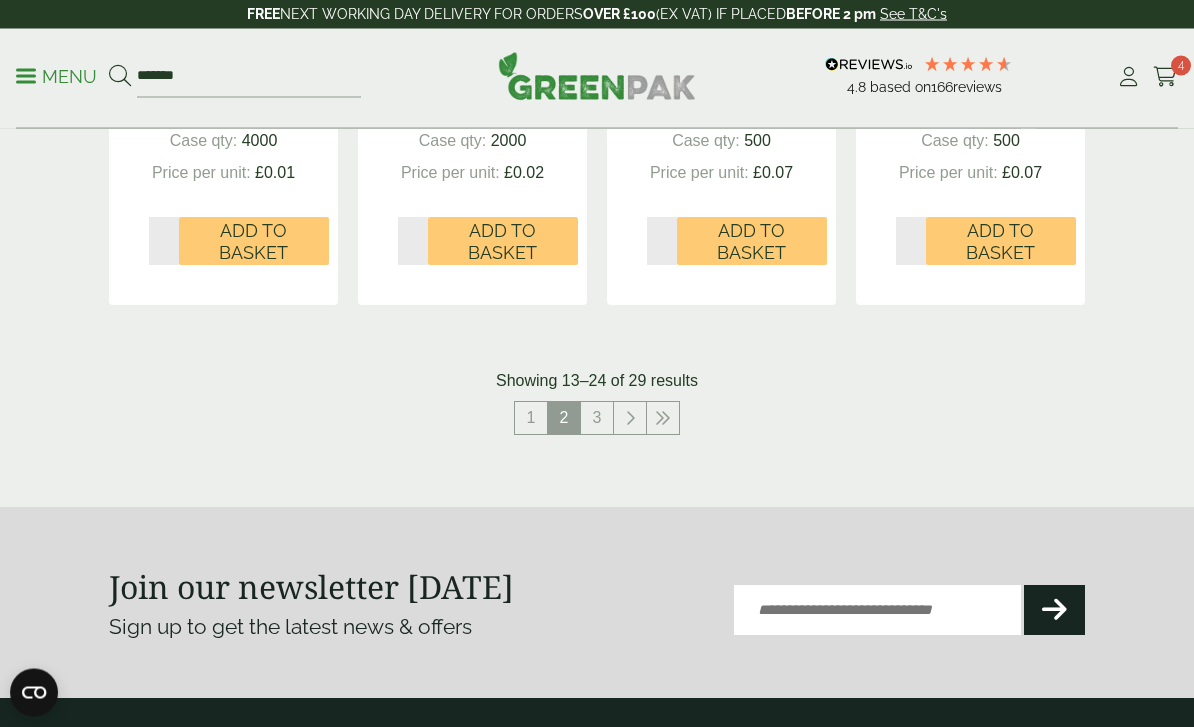 scroll, scrollTop: 2259, scrollLeft: 0, axis: vertical 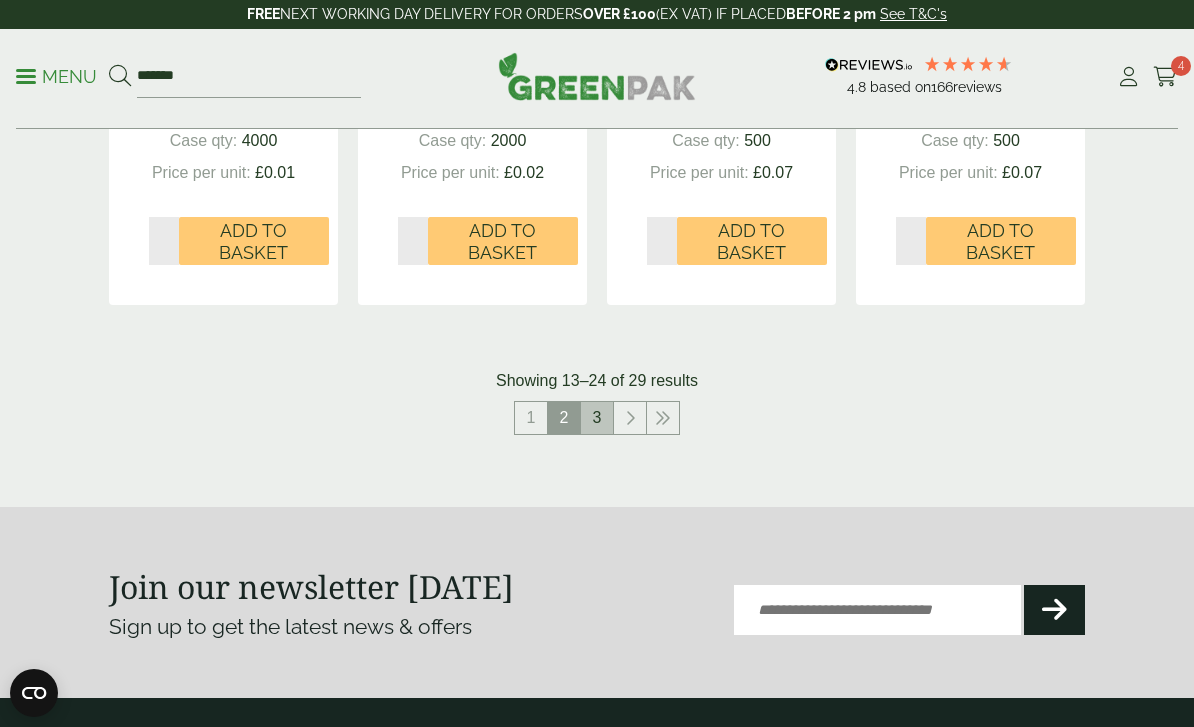 click on "3" at bounding box center [597, 418] 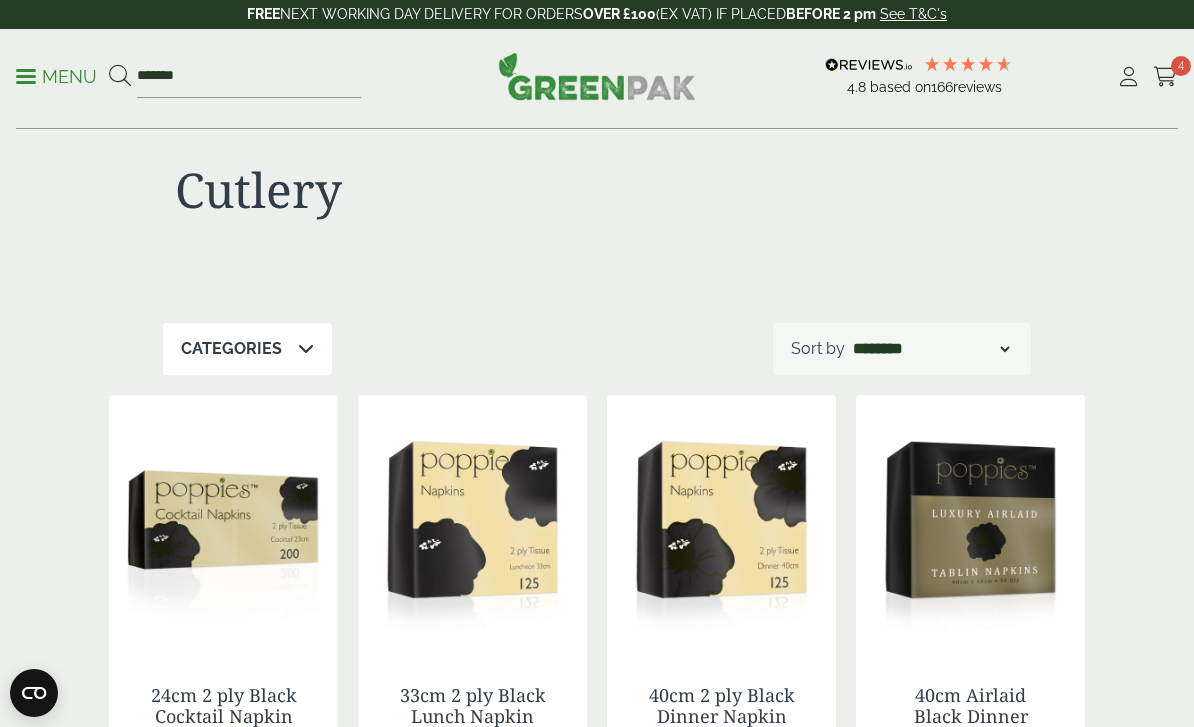 scroll, scrollTop: 0, scrollLeft: 0, axis: both 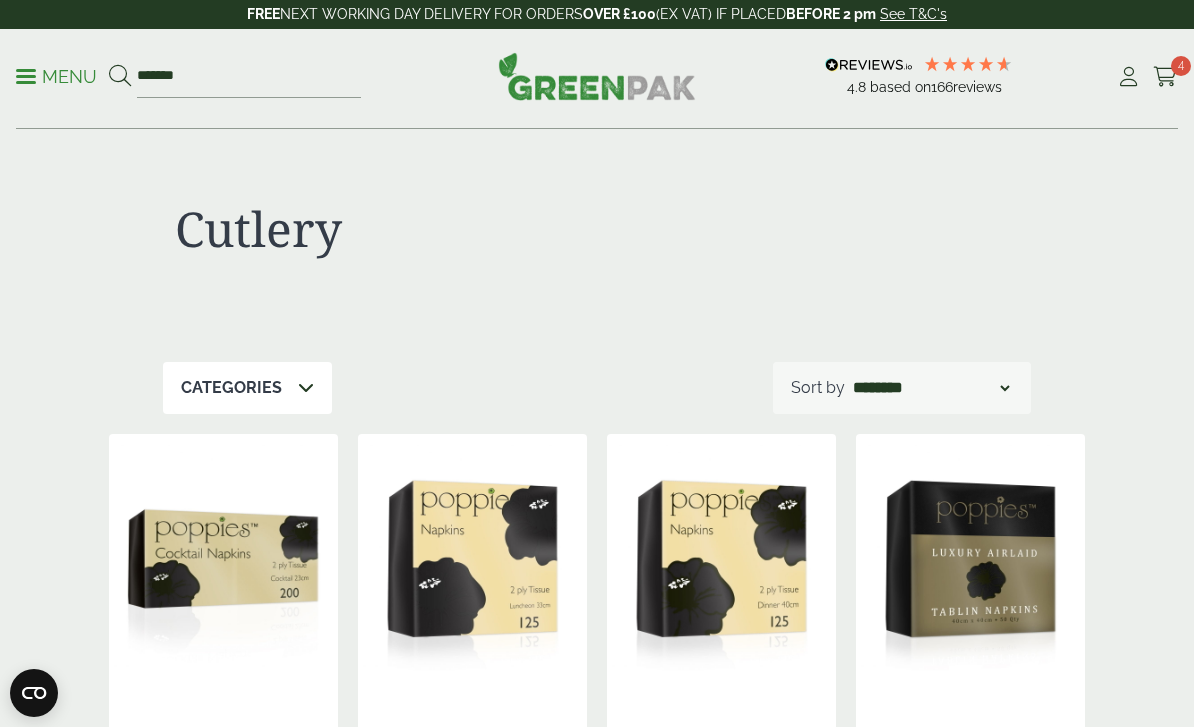 click at bounding box center (26, 76) 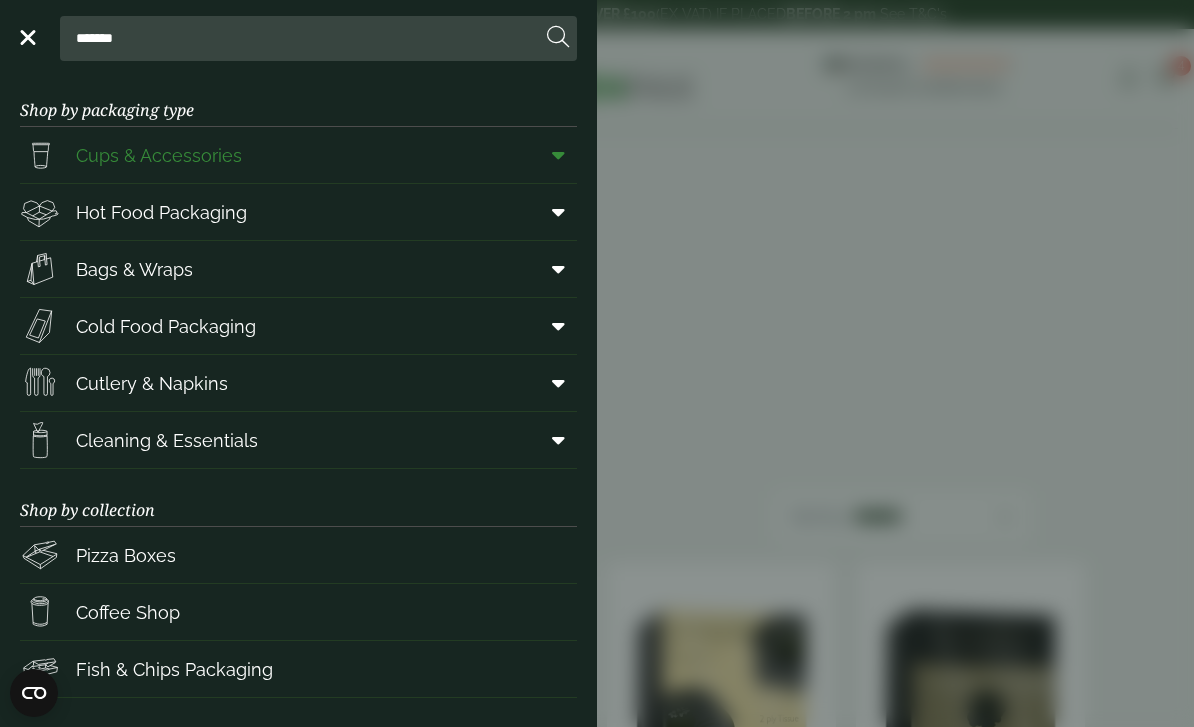 click at bounding box center [558, 155] 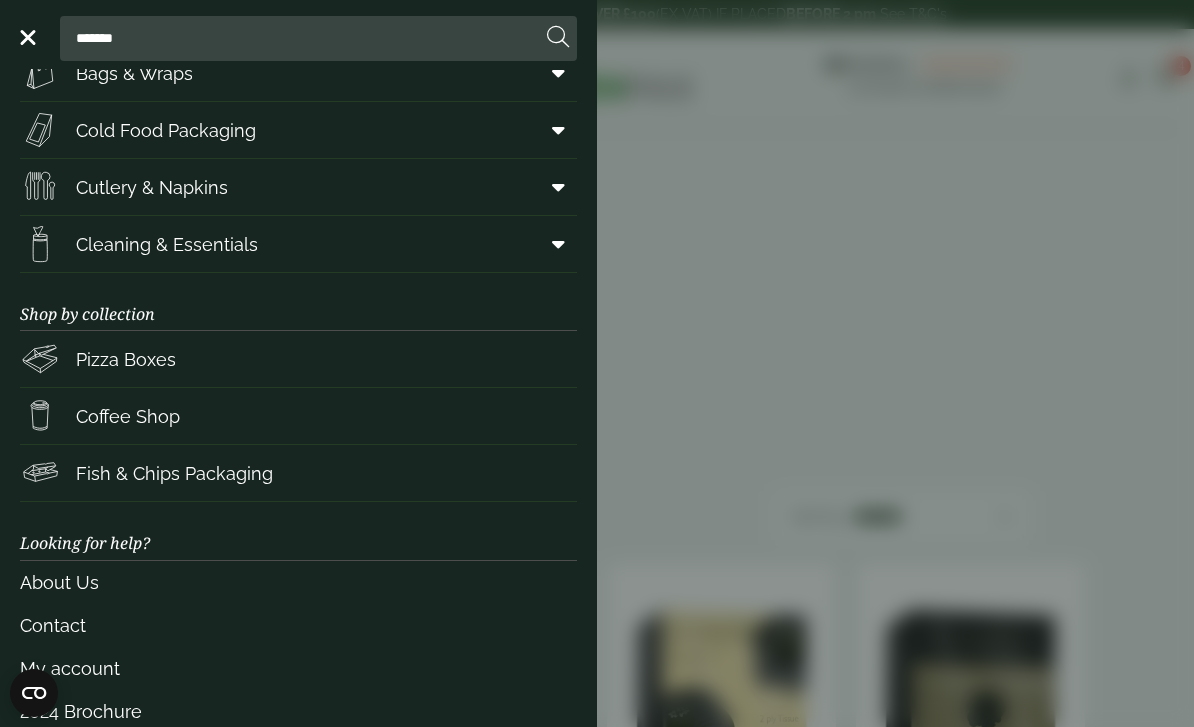 scroll, scrollTop: 729, scrollLeft: 0, axis: vertical 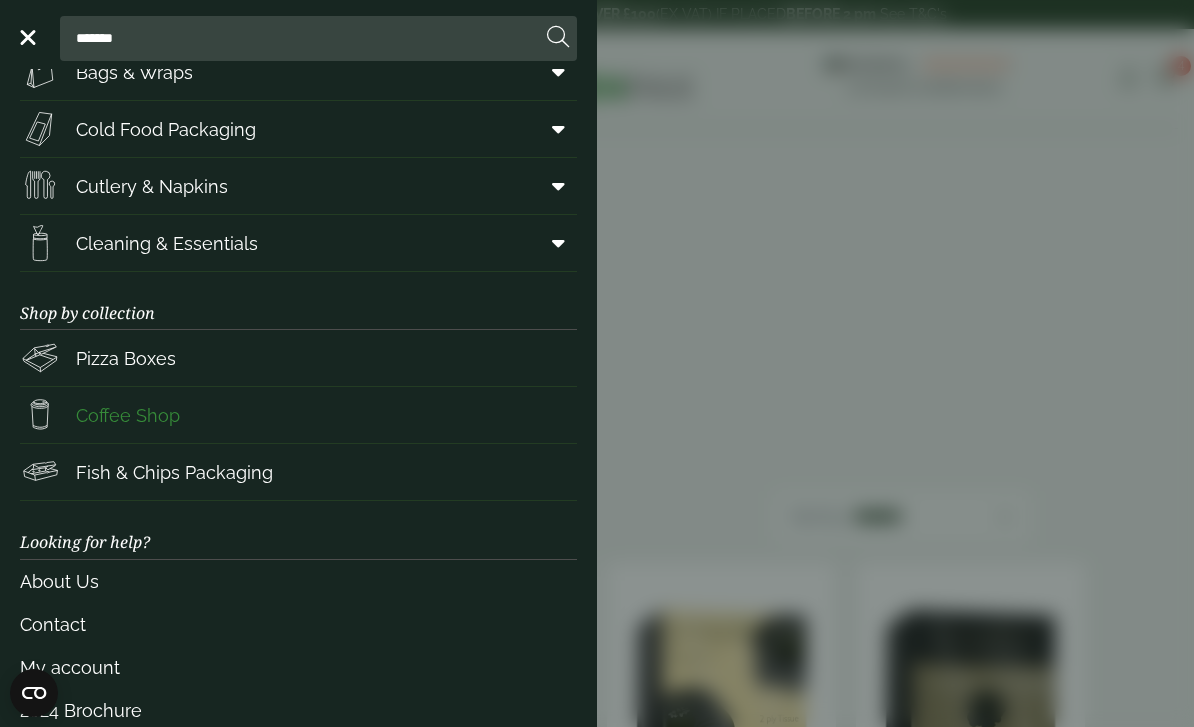 click on "Coffee Shop" at bounding box center (128, 415) 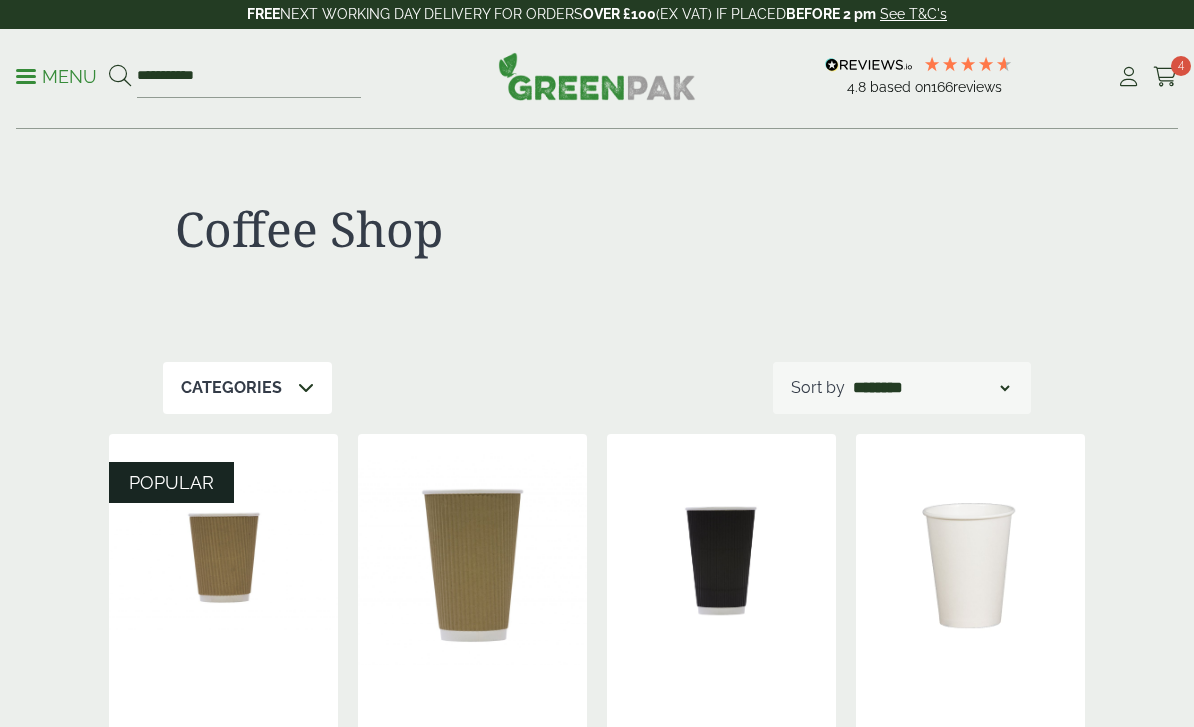 scroll, scrollTop: 0, scrollLeft: 0, axis: both 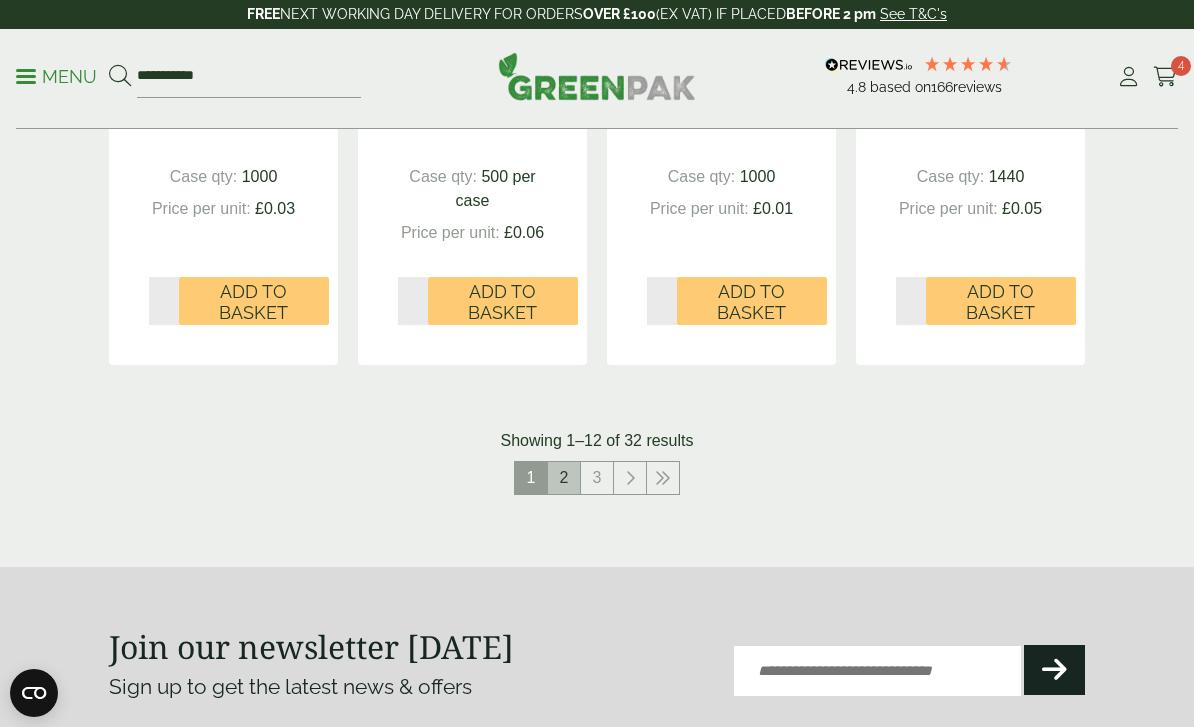 click on "2" at bounding box center [564, 478] 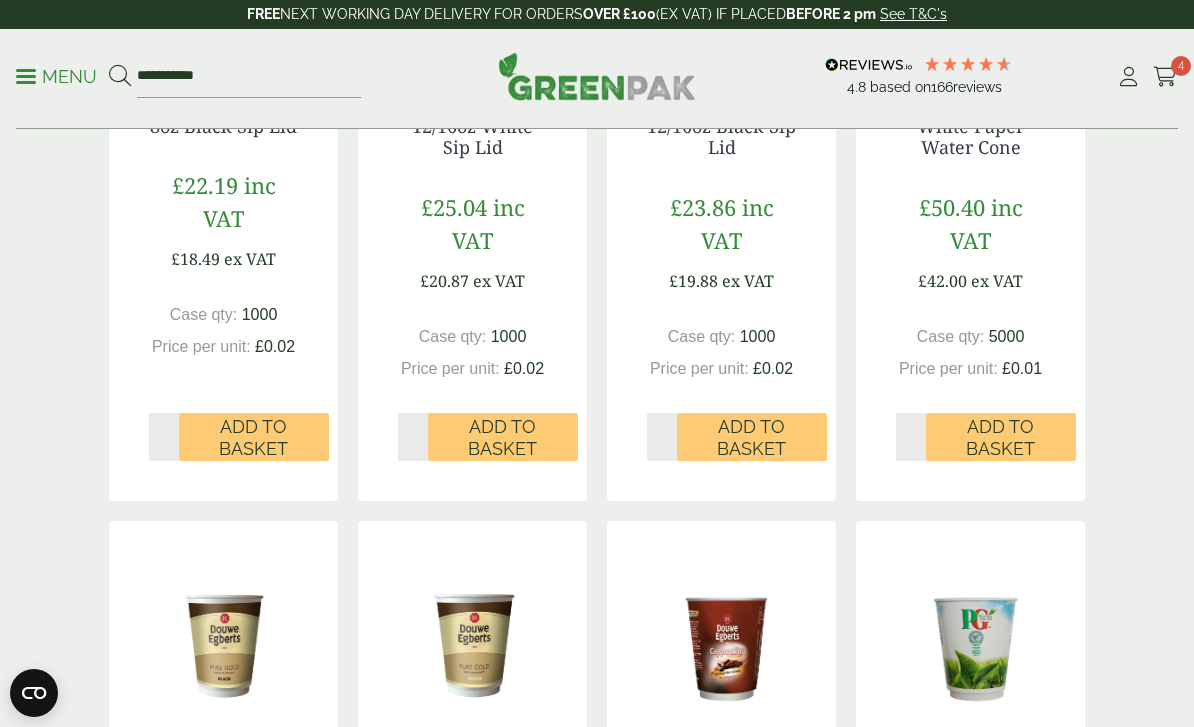 scroll, scrollTop: 1936, scrollLeft: 0, axis: vertical 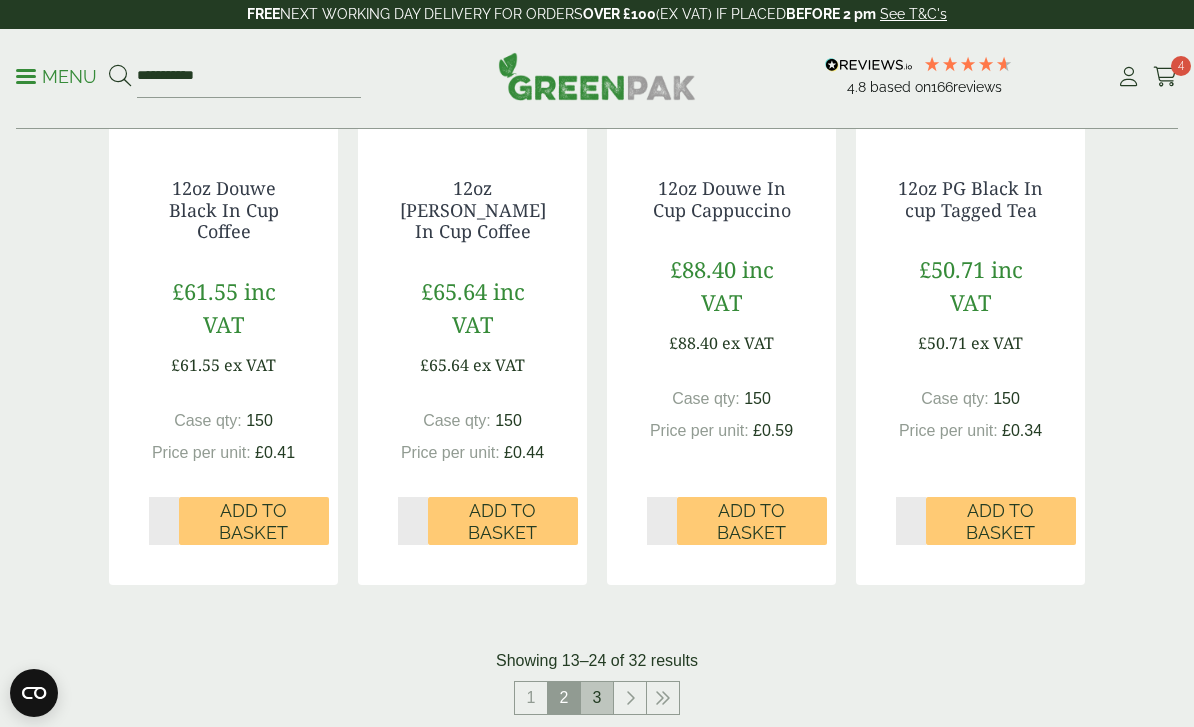 click on "3" at bounding box center (597, 698) 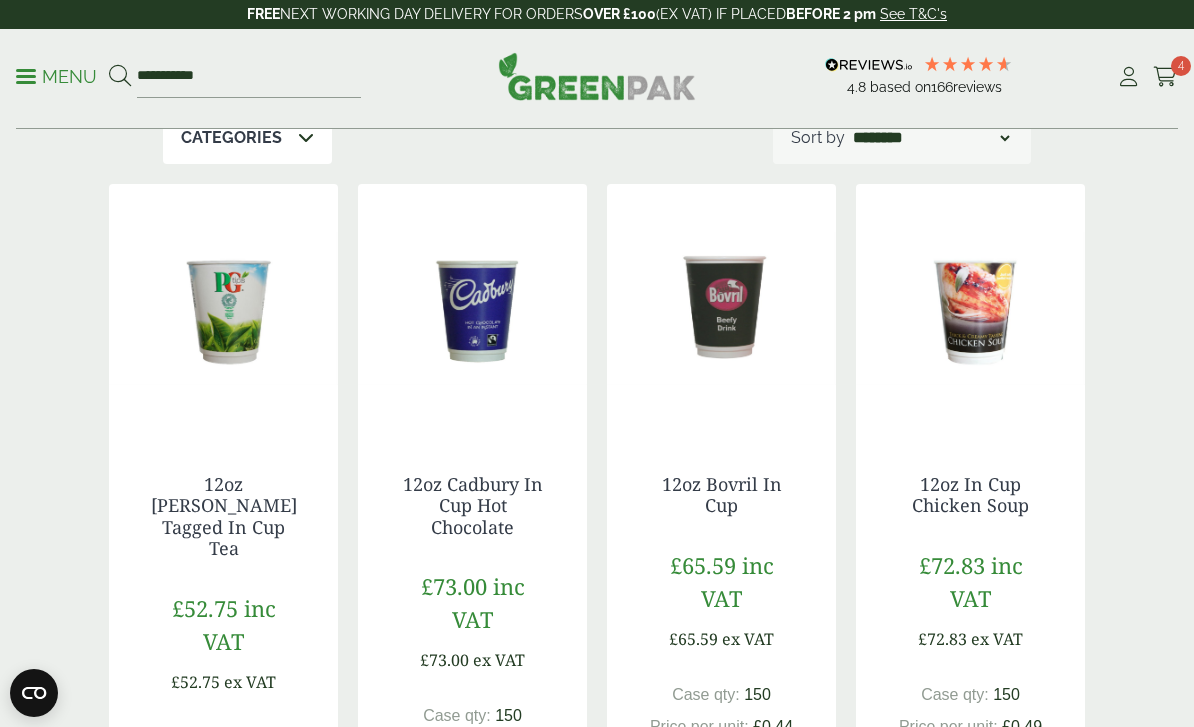 scroll, scrollTop: 0, scrollLeft: 0, axis: both 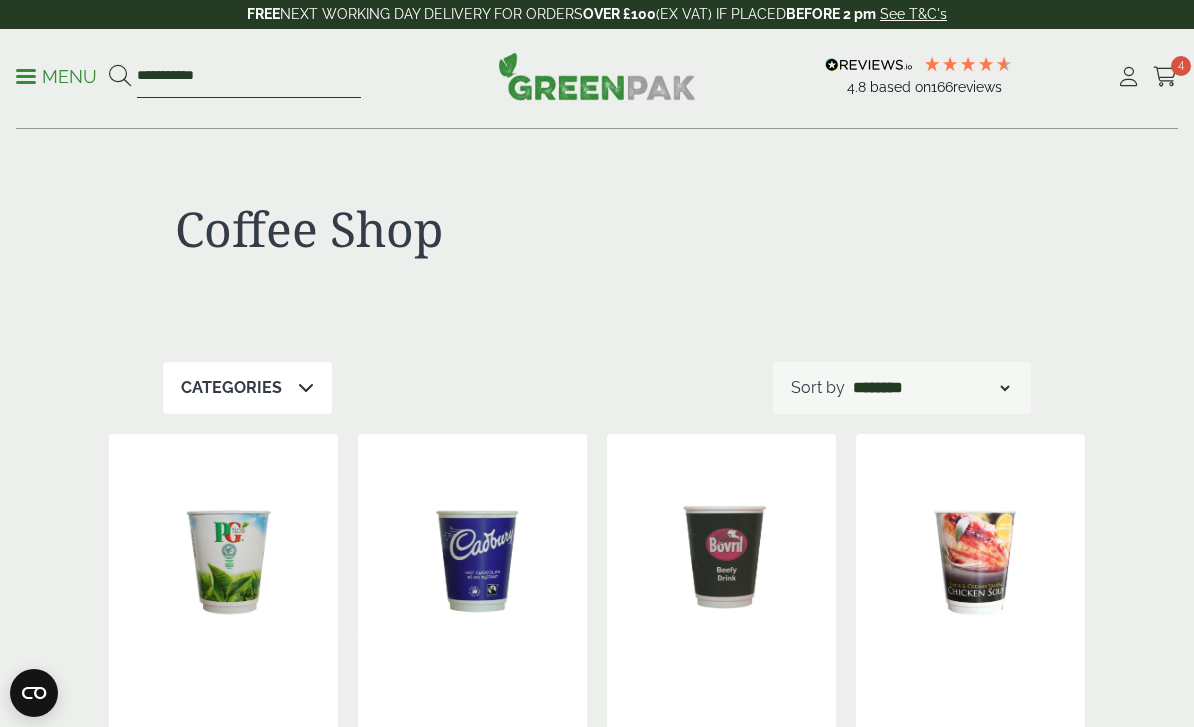 click on "**********" at bounding box center (249, 77) 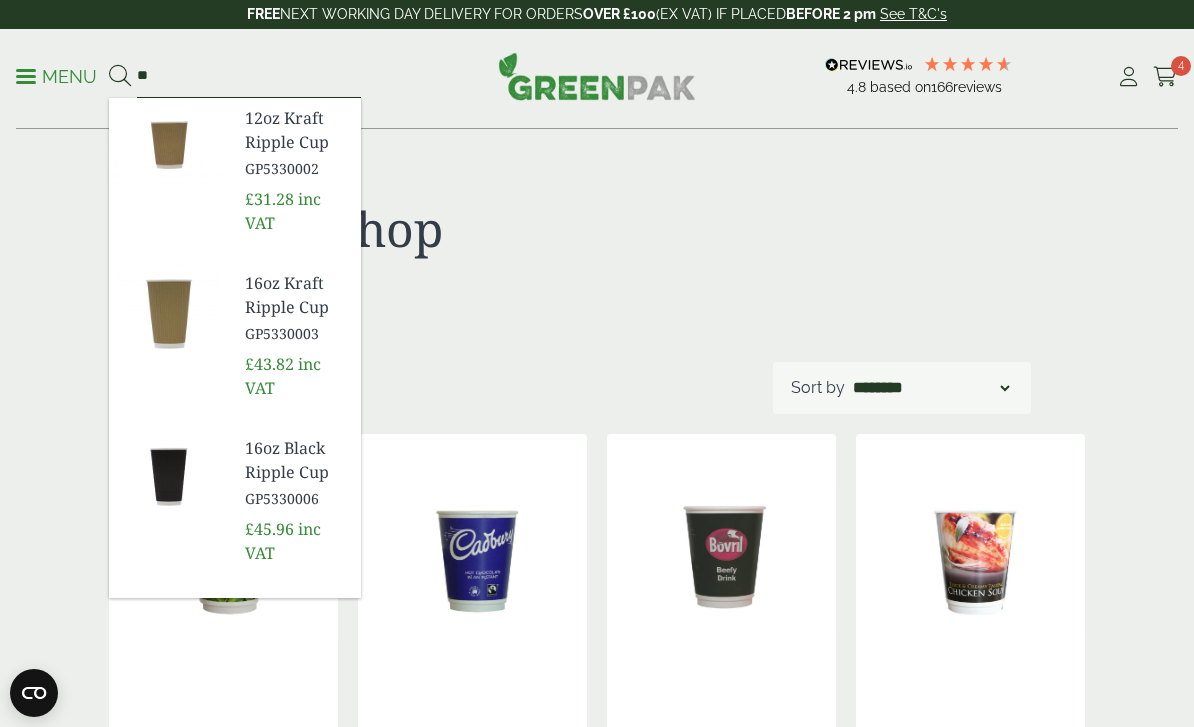 type on "*" 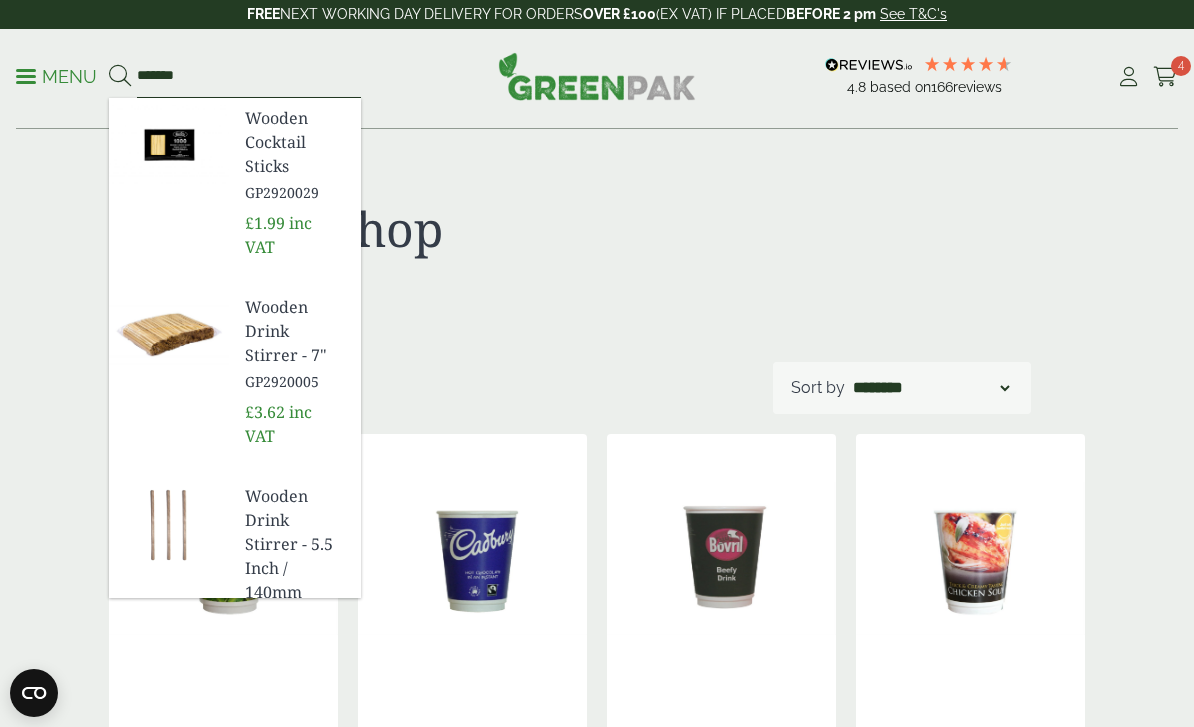 type on "*******" 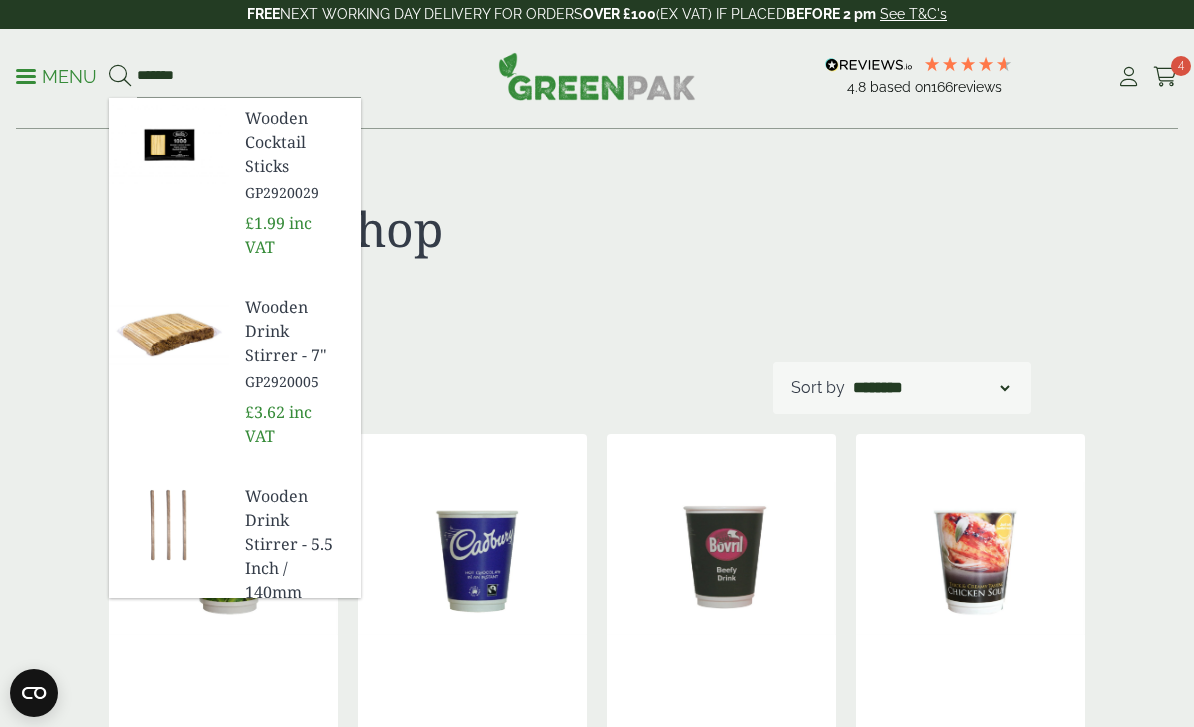 click on "Wooden Drink Stirrer - 7"" at bounding box center (295, 331) 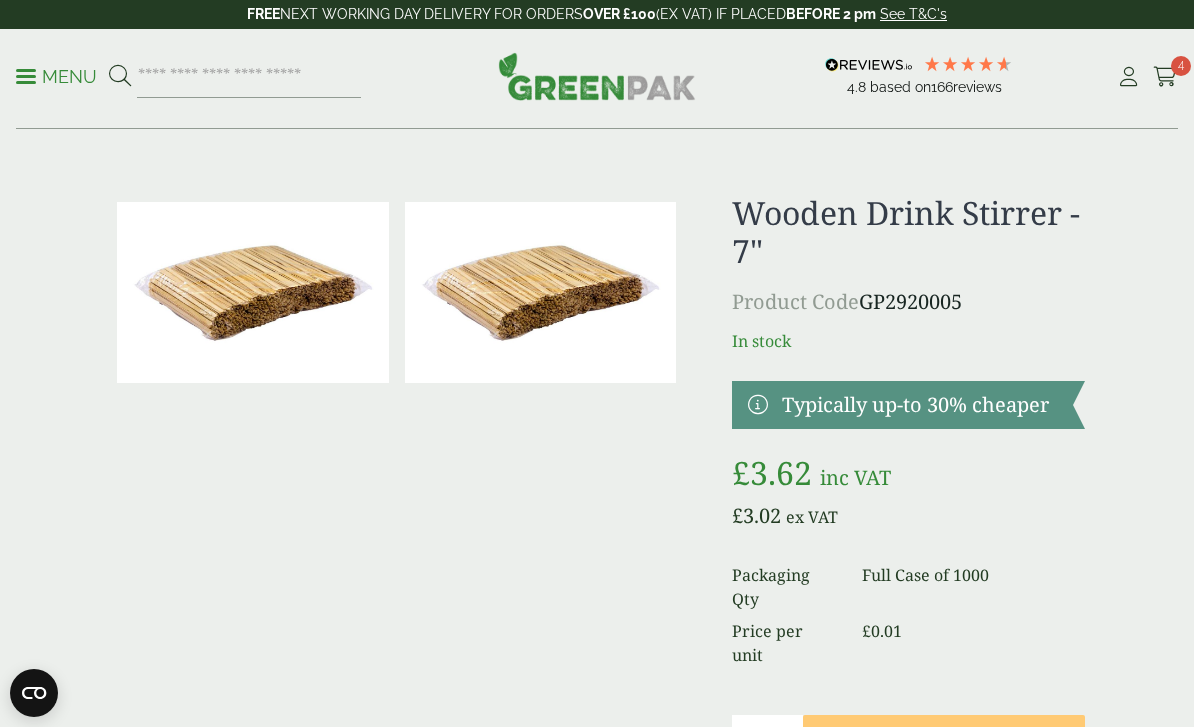 scroll, scrollTop: 0, scrollLeft: 0, axis: both 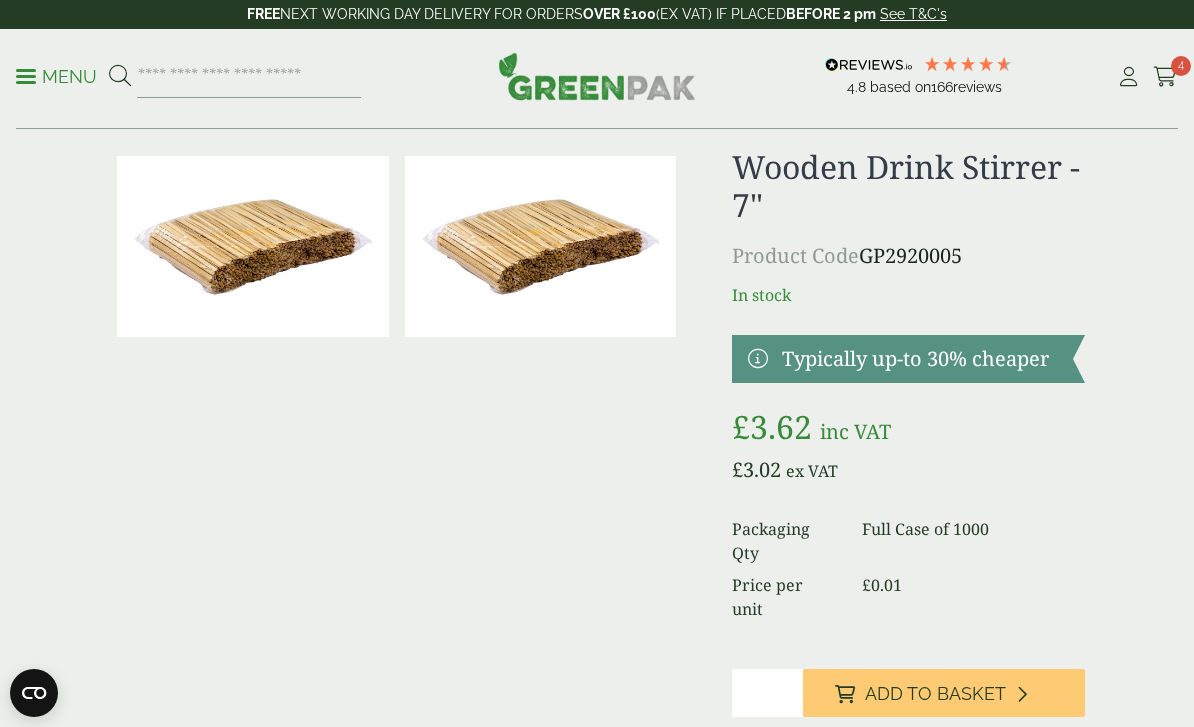 drag, startPoint x: 764, startPoint y: 679, endPoint x: 764, endPoint y: 987, distance: 308 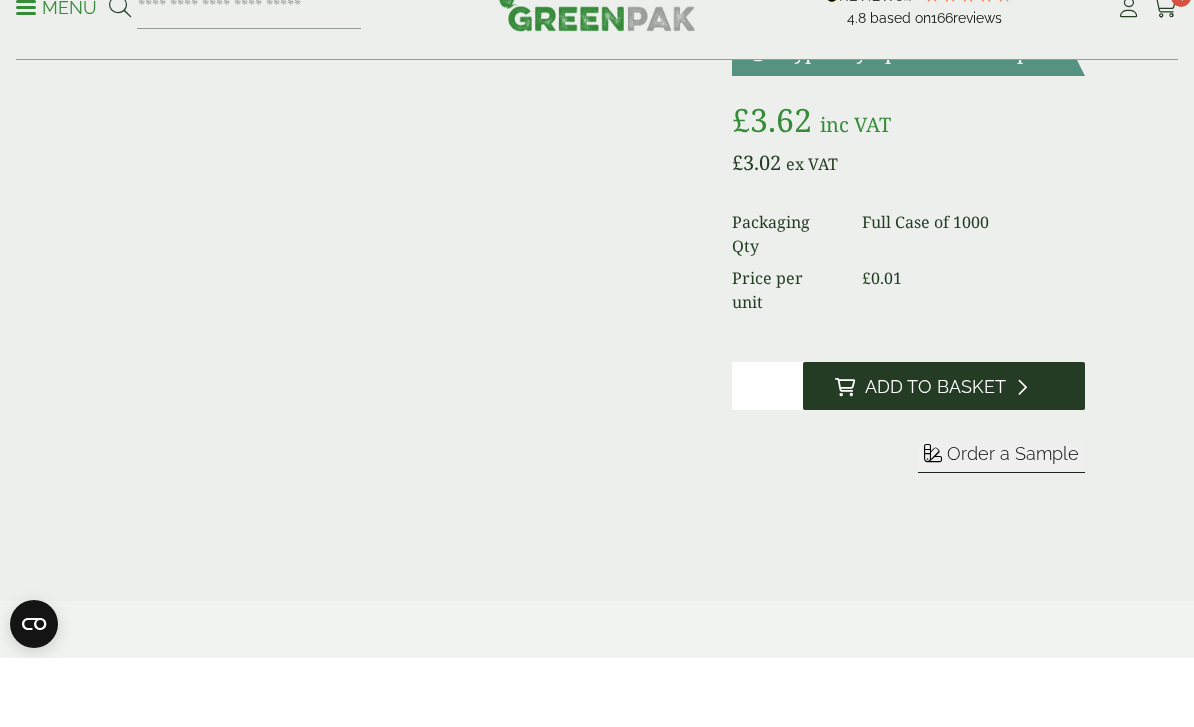 type on "*" 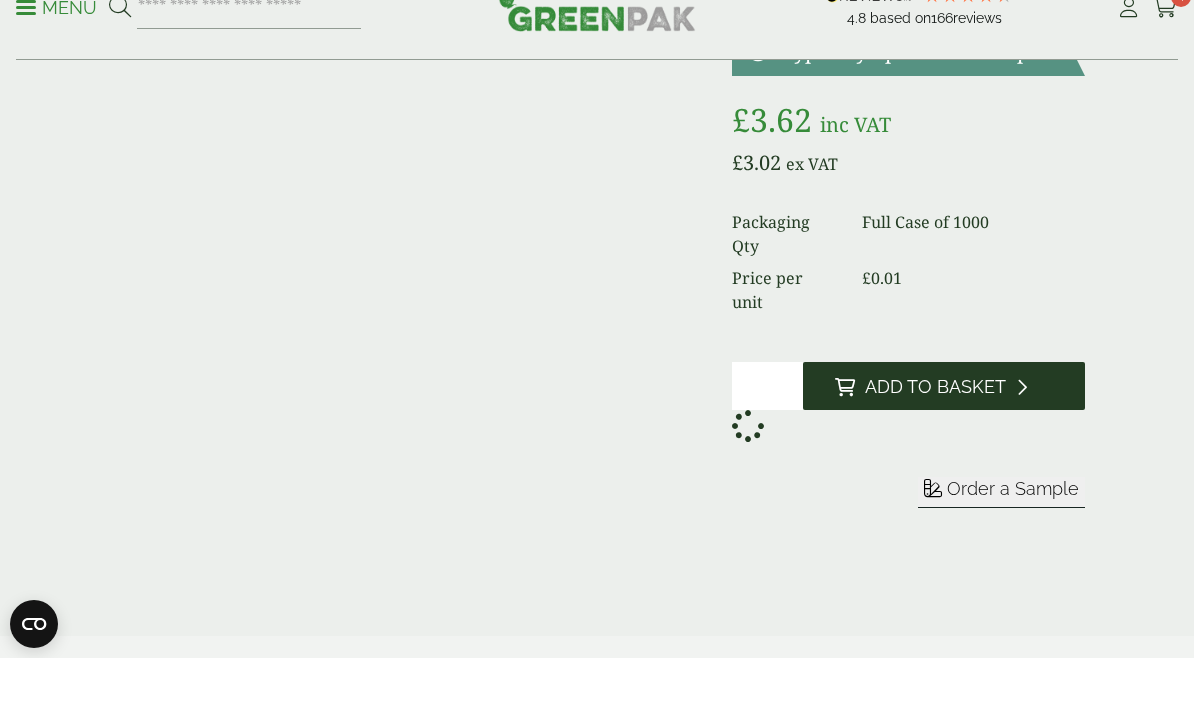 scroll, scrollTop: 353, scrollLeft: 0, axis: vertical 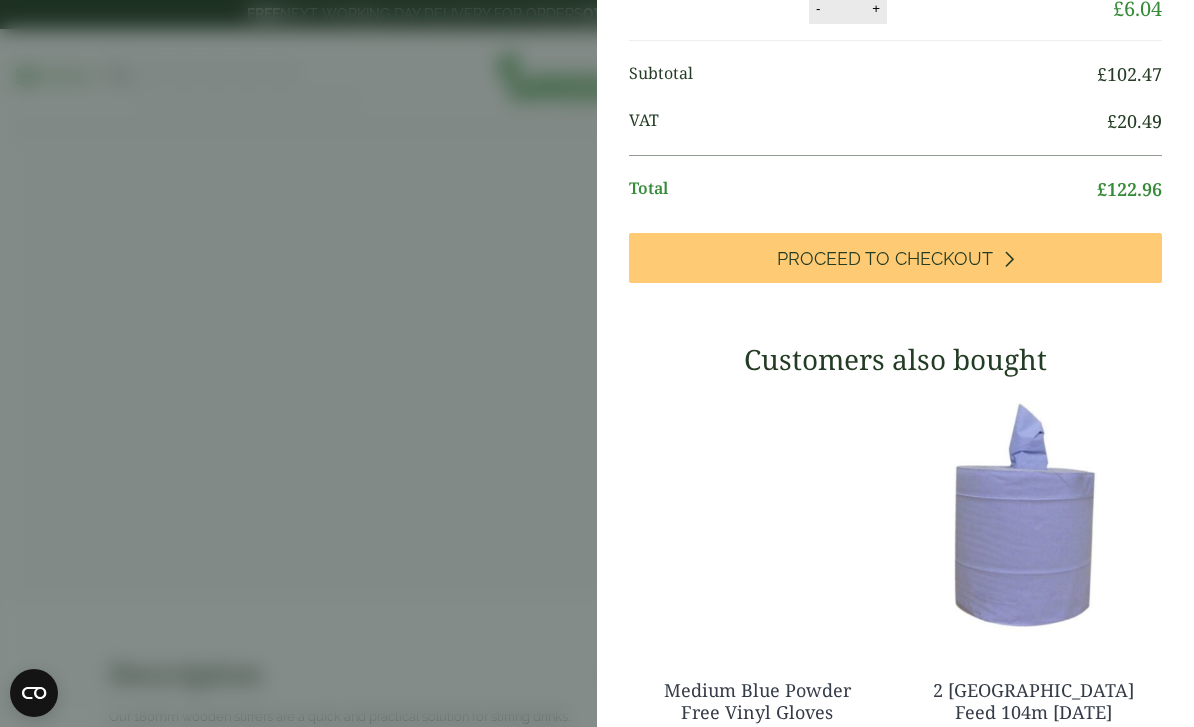 click on "My Basket
1000ml Kraft Square Bowl - Full Case
1000ml Kraft Square Bowl - Full Case quantity
- * +
Update
Remove
£ 39.11
-" at bounding box center [597, 363] 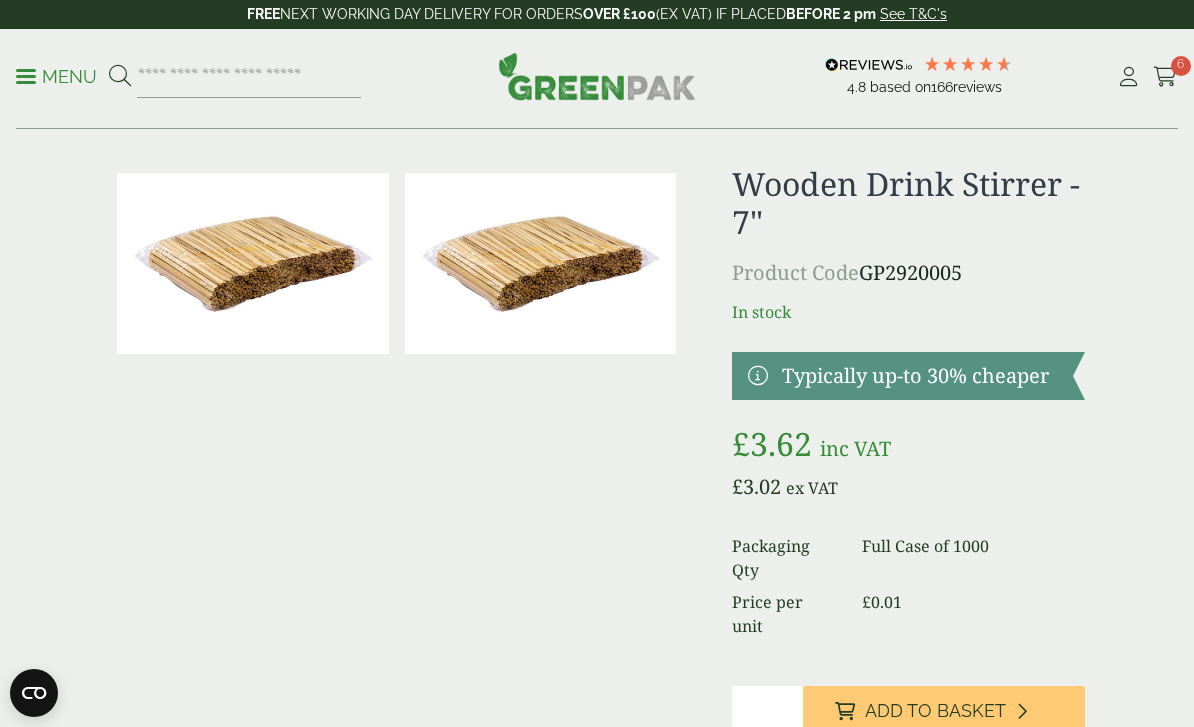 scroll, scrollTop: 0, scrollLeft: 0, axis: both 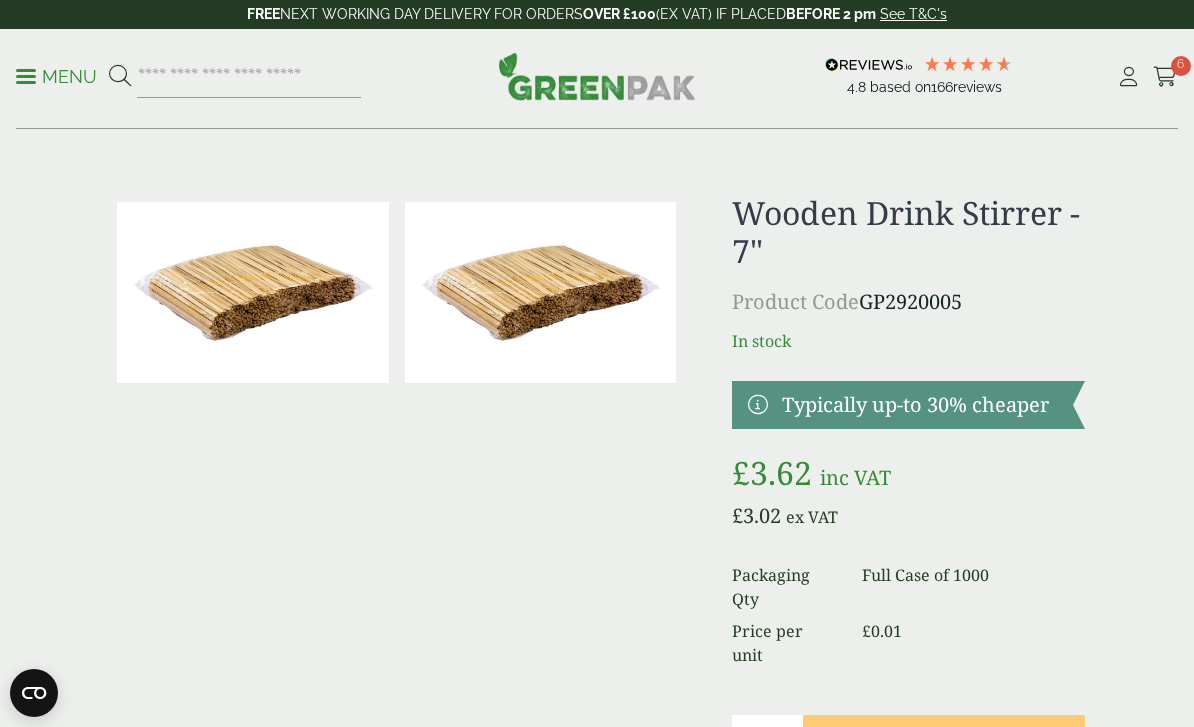 click on "Menu" at bounding box center (56, 77) 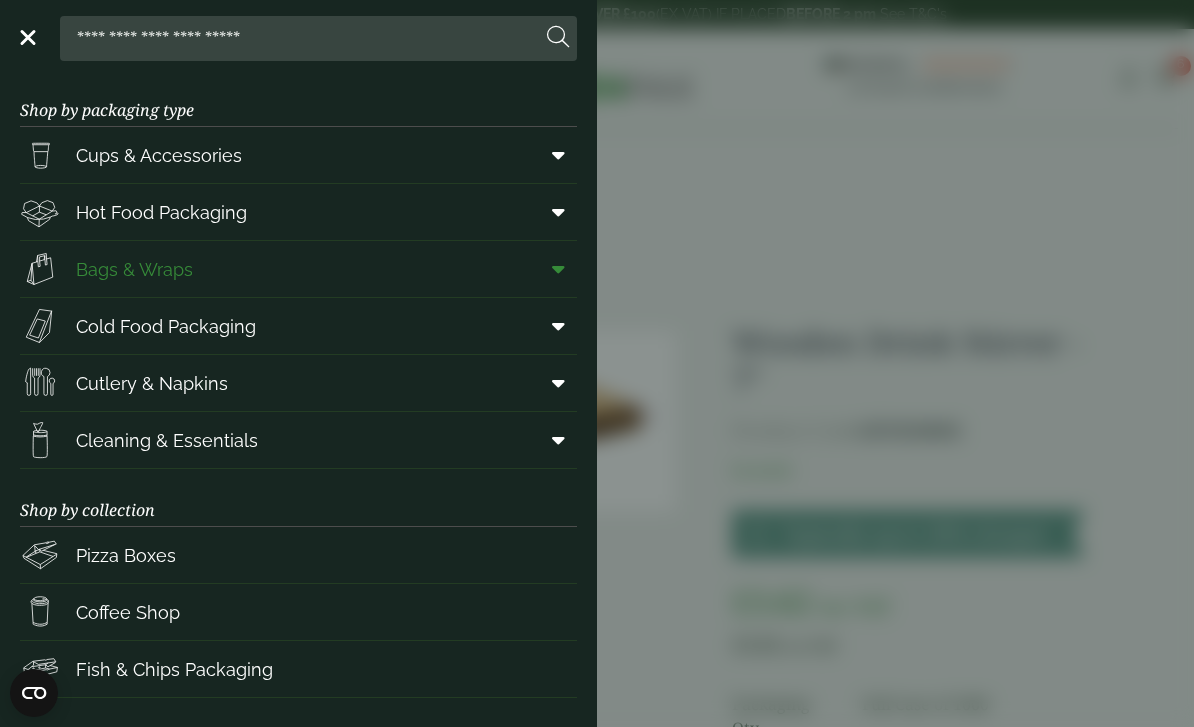 click at bounding box center (558, 269) 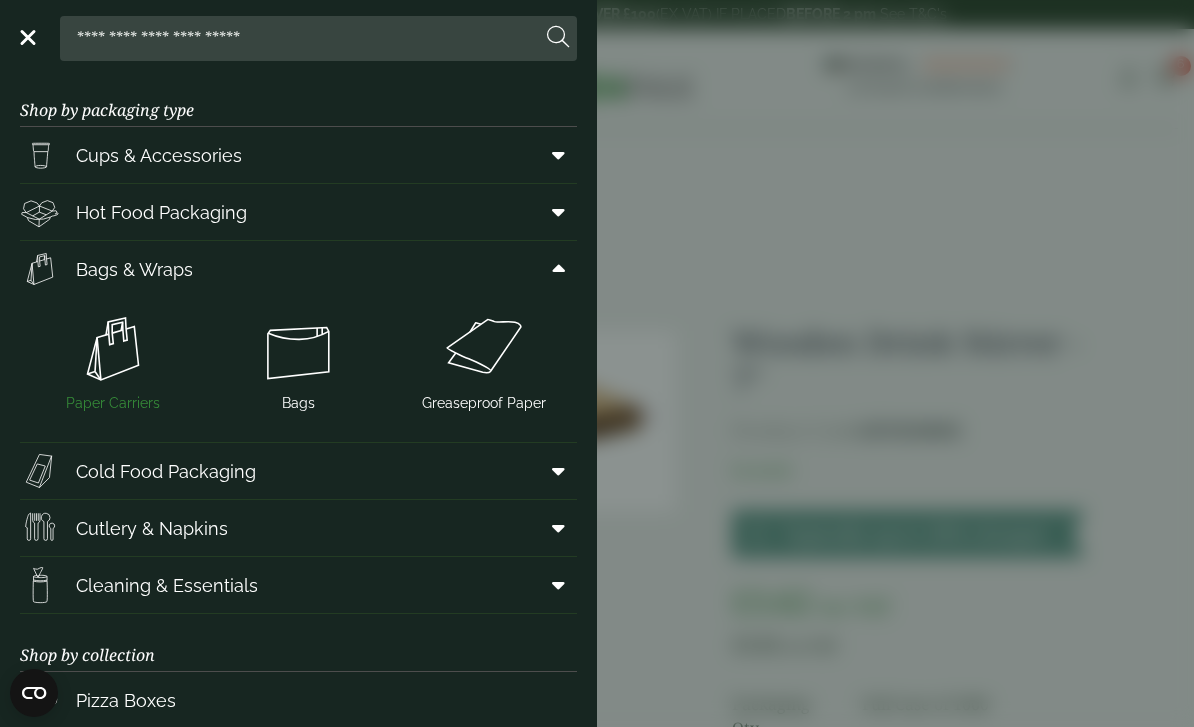 click at bounding box center [113, 349] 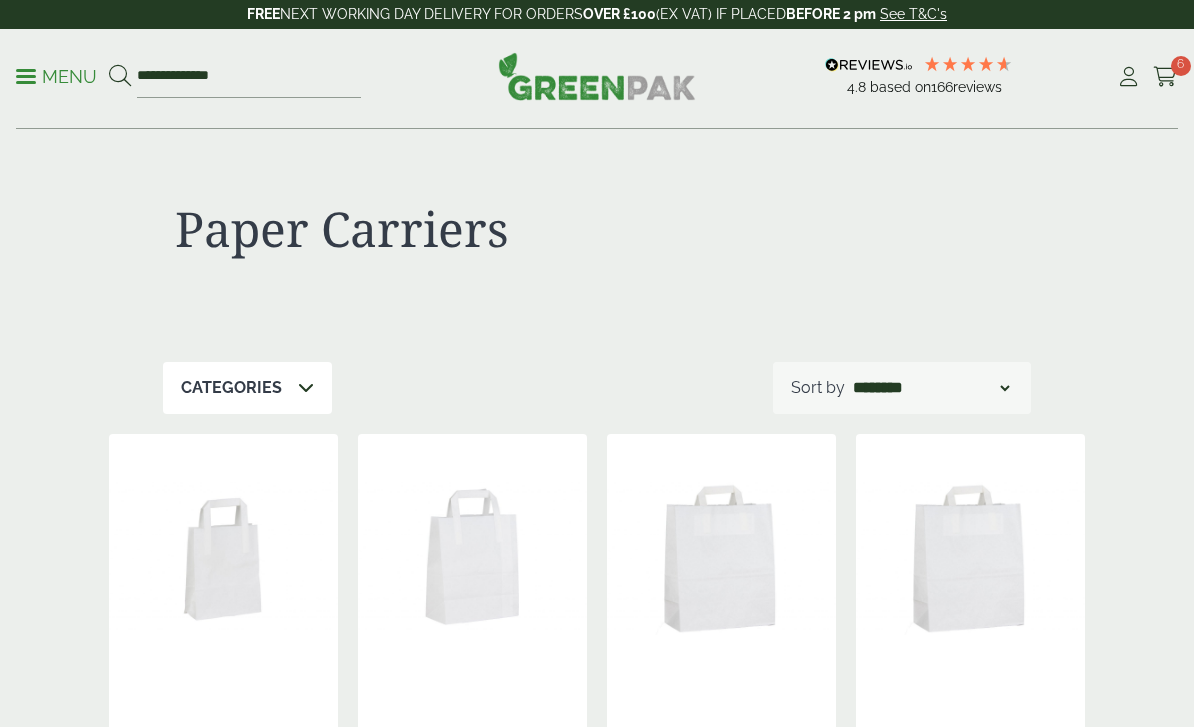 scroll, scrollTop: 0, scrollLeft: 0, axis: both 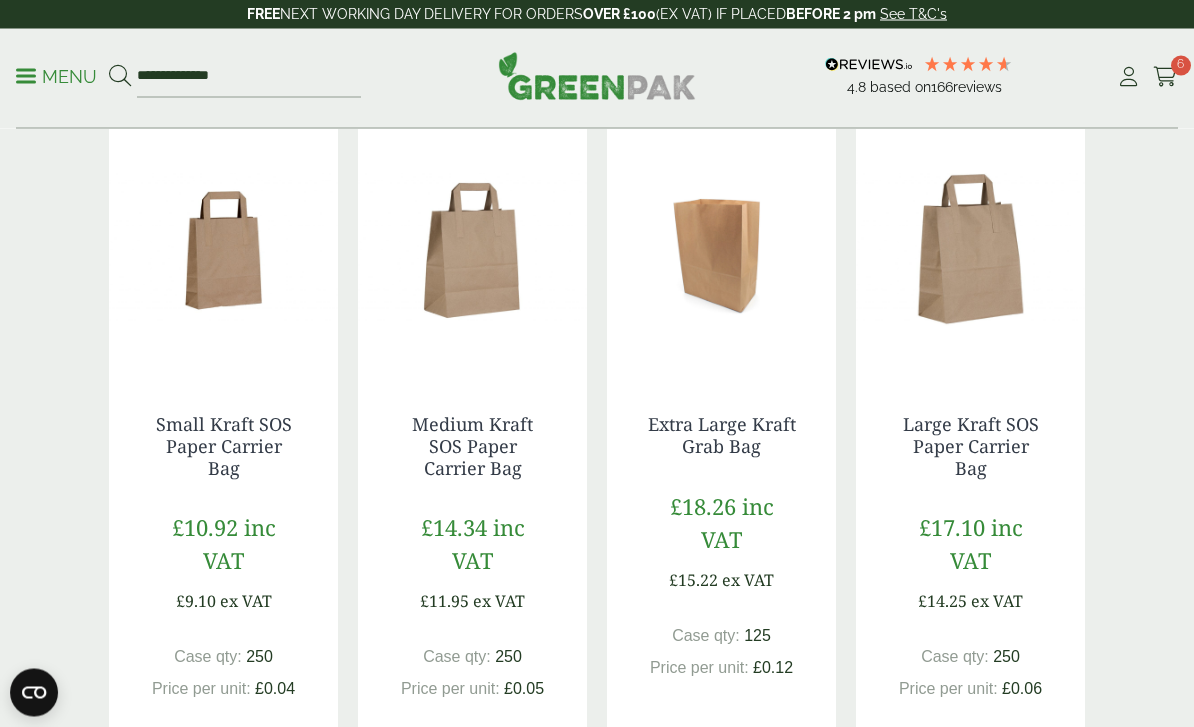 click on "Add to Basket" at bounding box center (1001, 759) 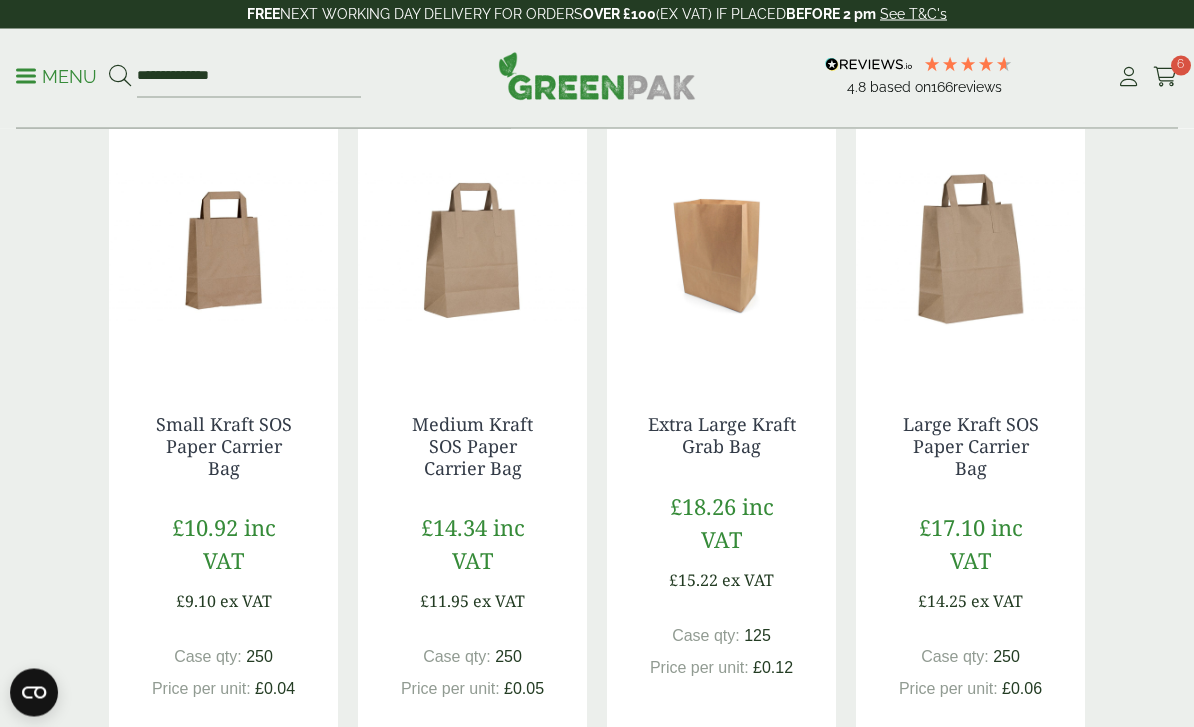 scroll, scrollTop: 1026, scrollLeft: 0, axis: vertical 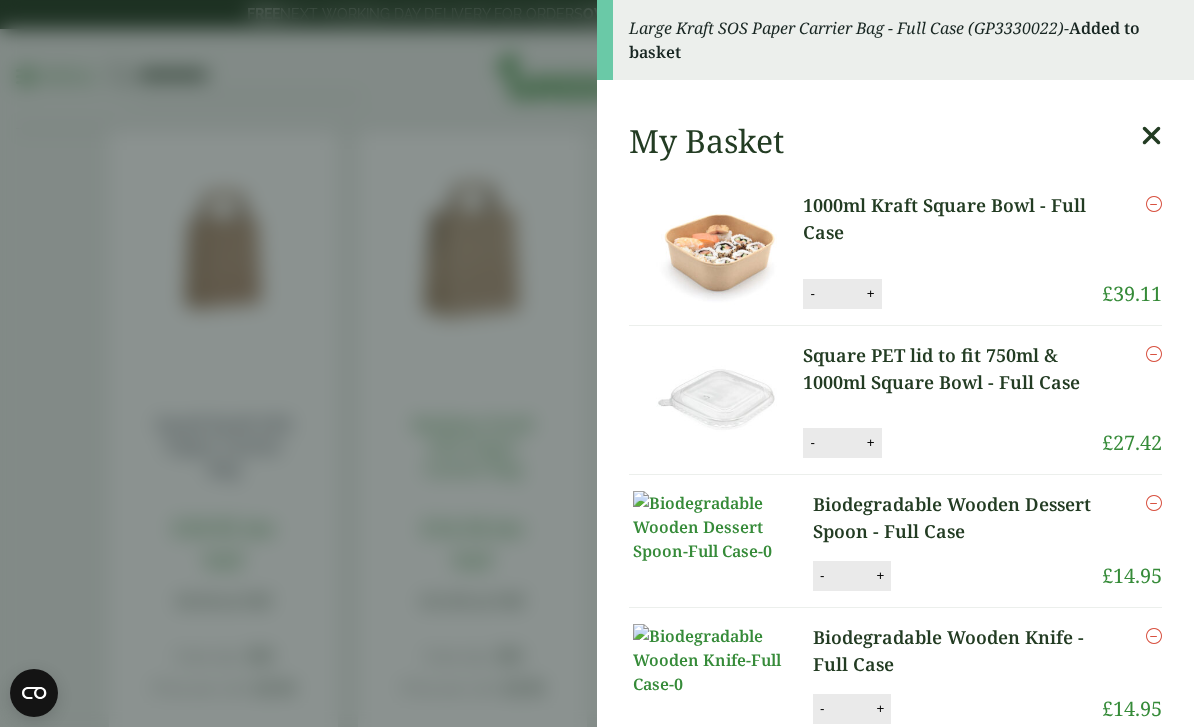 click on "Large Kraft SOS Paper Carrier Bag - Full Case (GP3330022)  -  Added to basket
My Basket
1000ml Kraft Square Bowl - Full Case
1000ml Kraft Square Bowl - Full Case quantity
- * +
Update
Remove
£ 39.11" at bounding box center (597, 363) 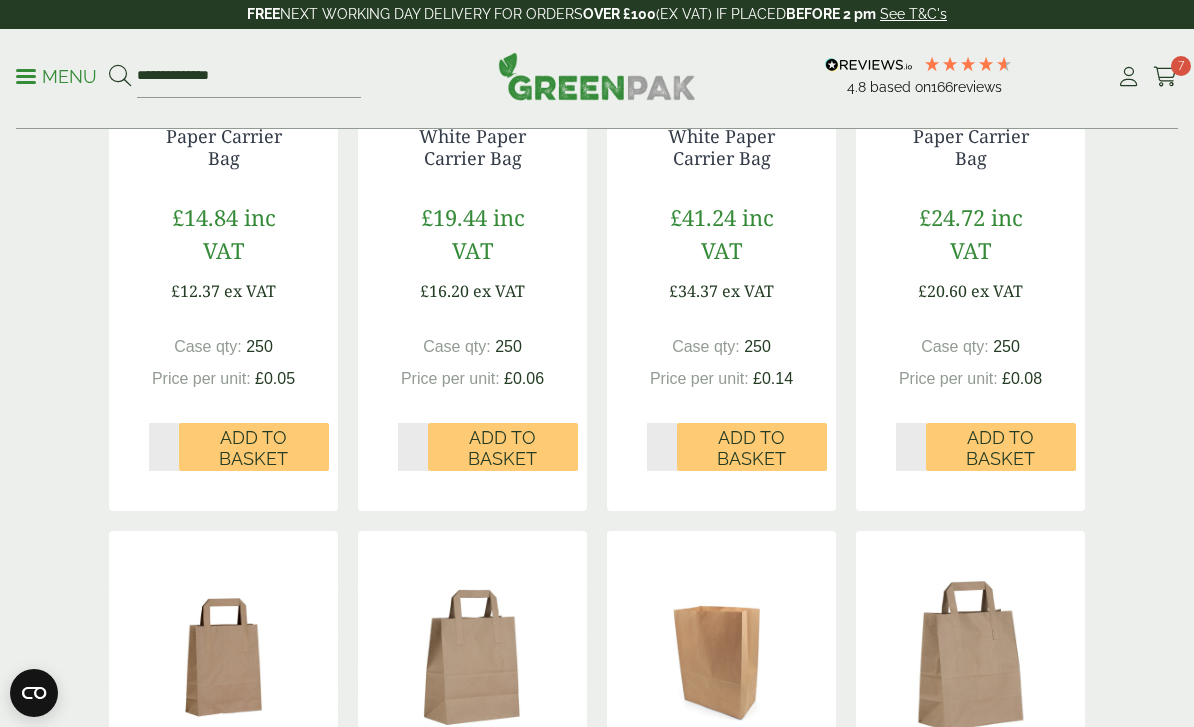 scroll, scrollTop: 401, scrollLeft: 0, axis: vertical 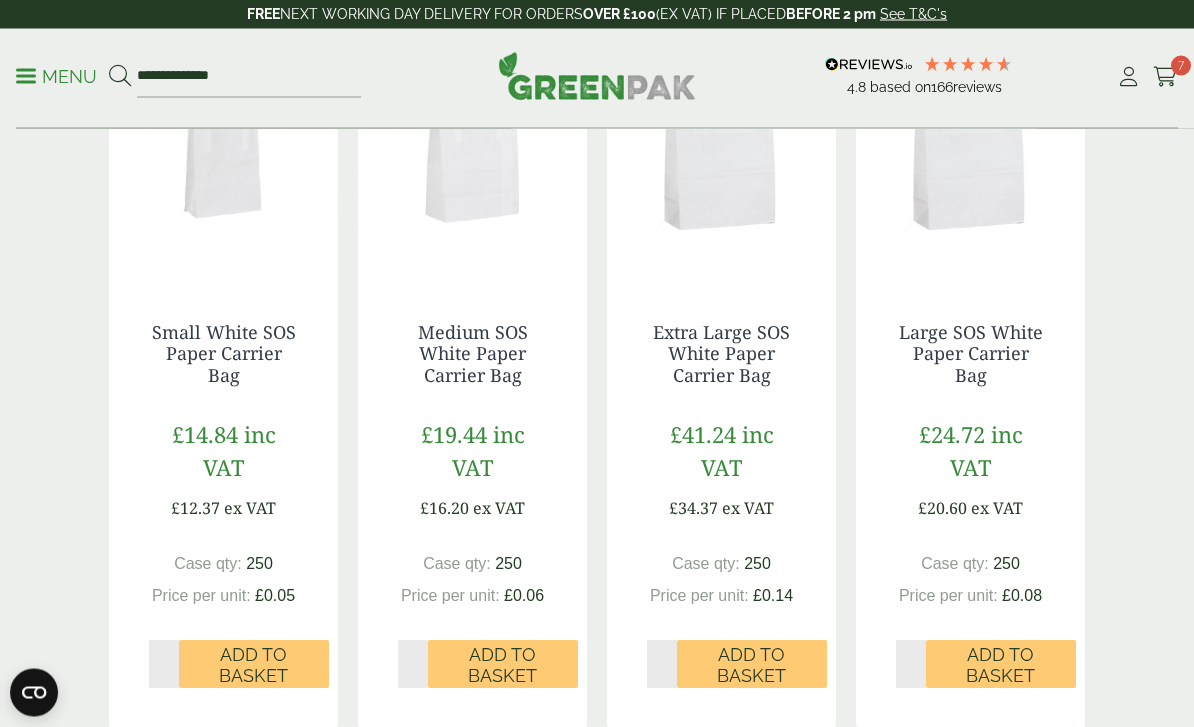 click on "Menu" at bounding box center [56, 77] 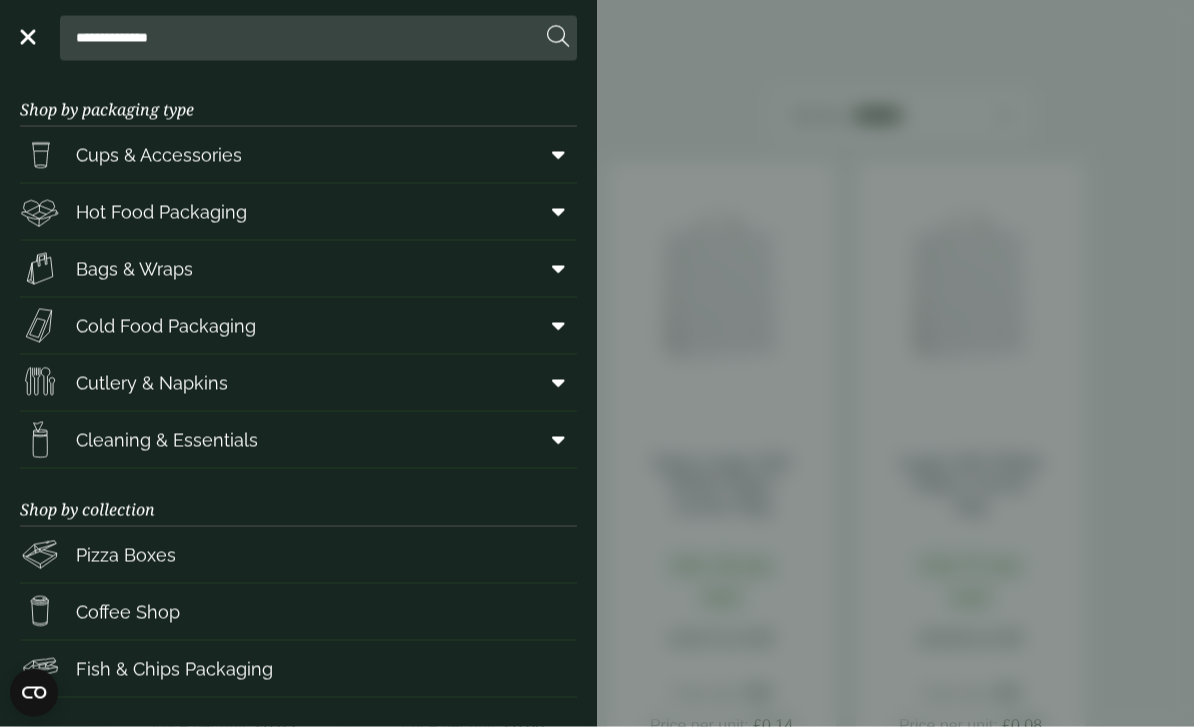 scroll, scrollTop: 402, scrollLeft: 0, axis: vertical 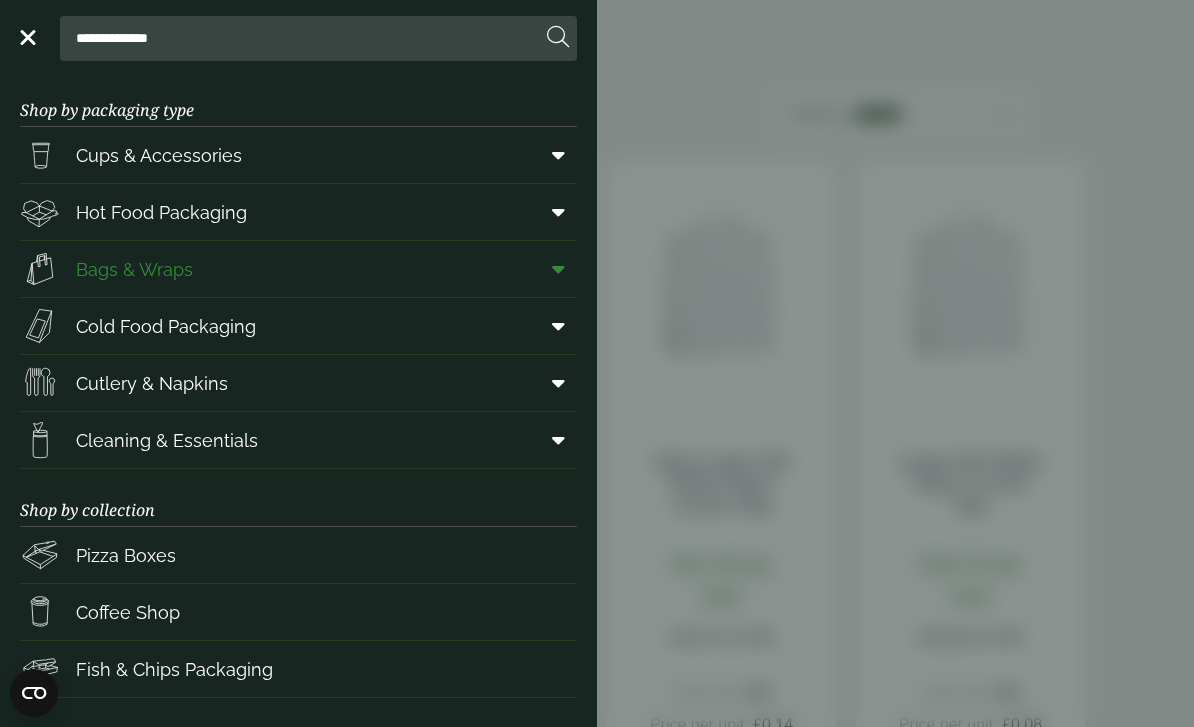 click at bounding box center (554, 269) 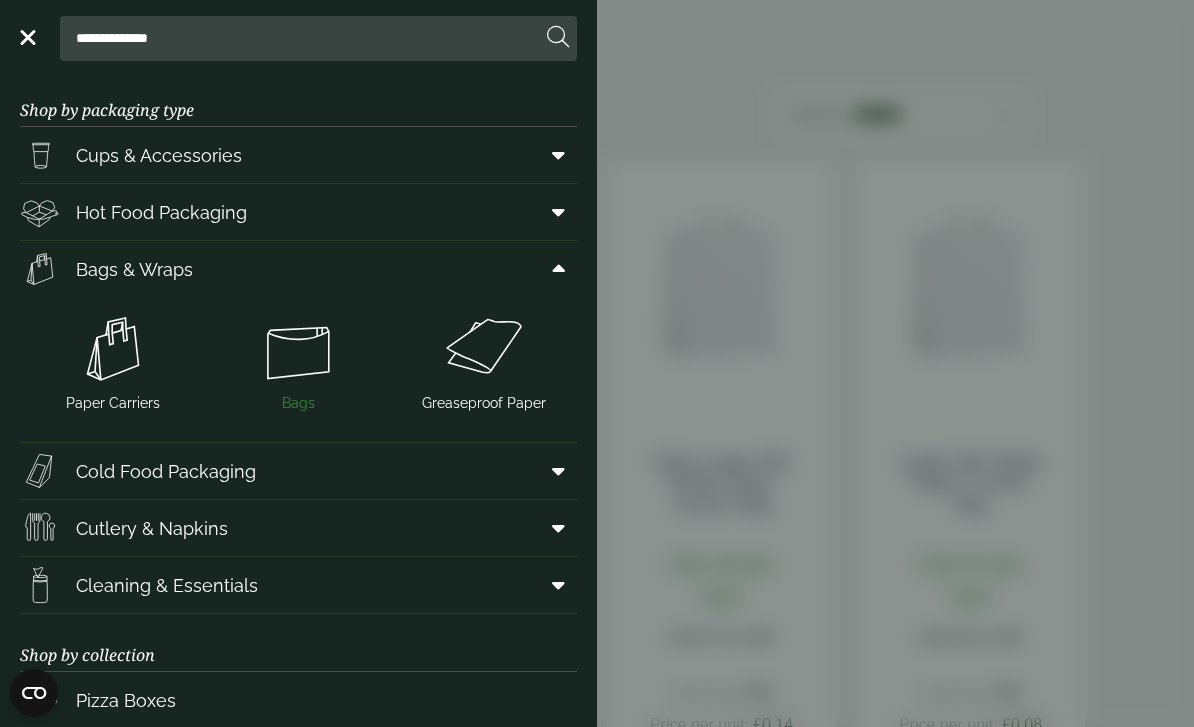 click at bounding box center (299, 349) 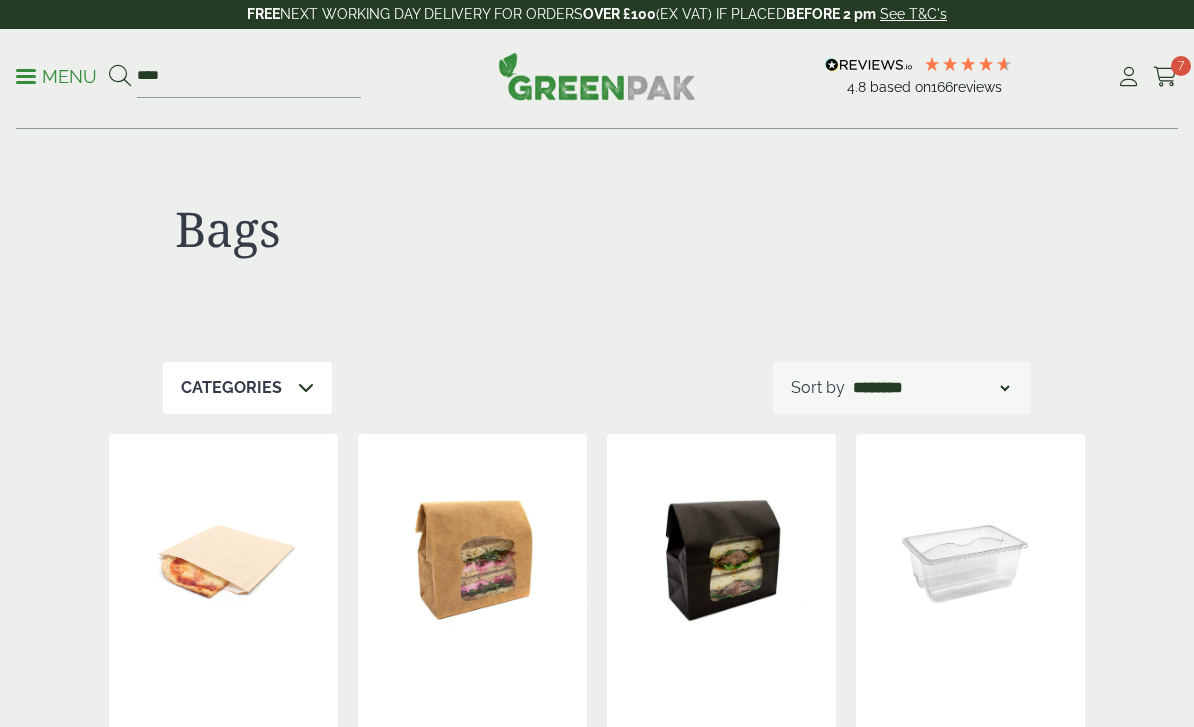 scroll, scrollTop: 0, scrollLeft: 0, axis: both 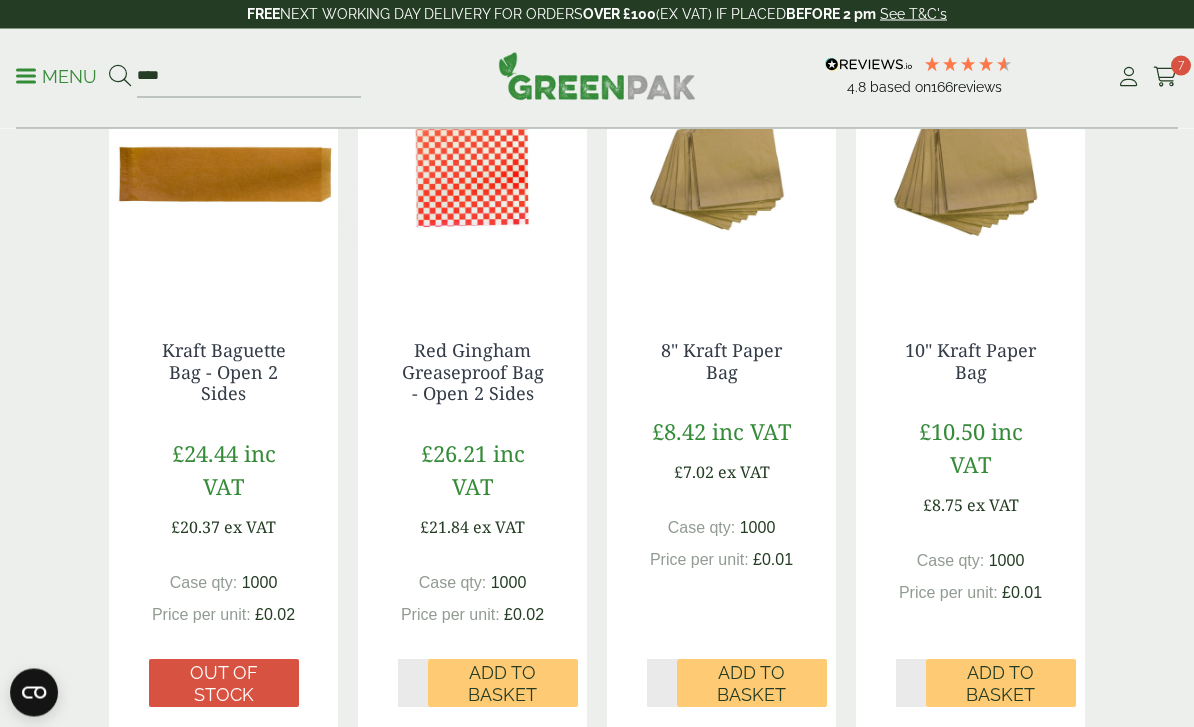 click on "4.8   Based on  166  reviews
FREE  NEXT WORKING DAY DELIVERY -  See T&C's
FREE  NEXT WORKING DAY DELIVERY FOR ORDERS  OVER £100  (EX VAT) IF PLACED  BEFORE 2 pm   See T&C's
Menu" at bounding box center [597, 21] 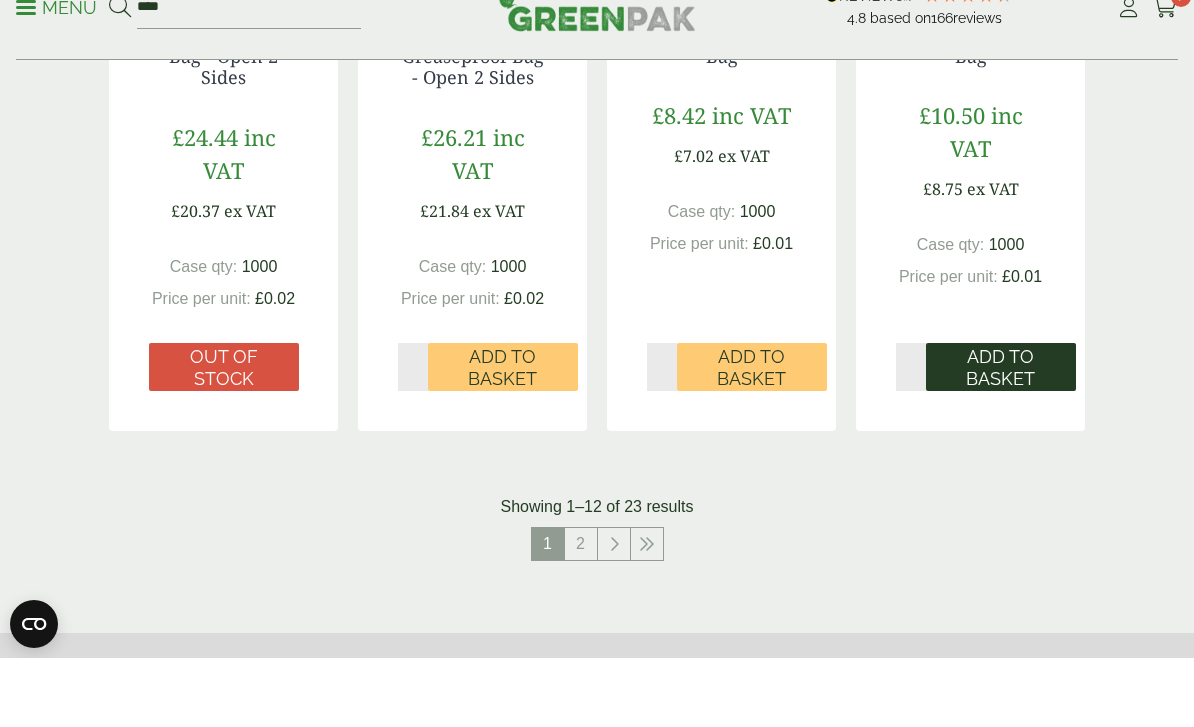 type on "*" 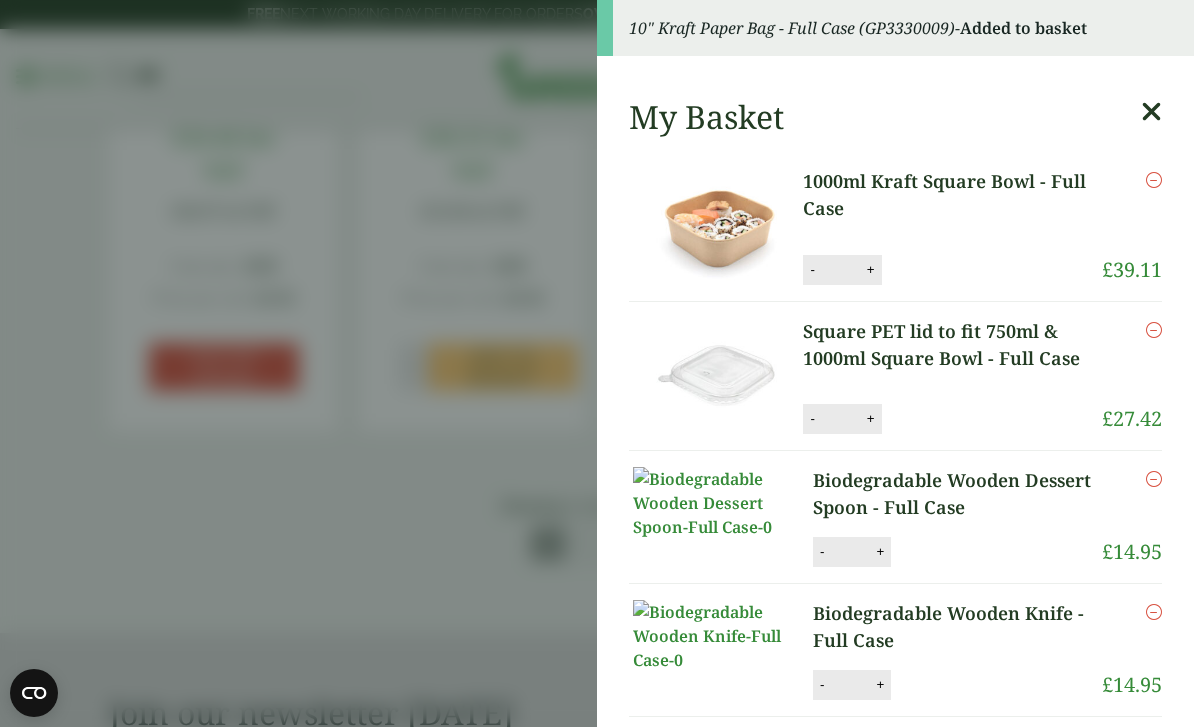 click on "10" Kraft Paper Bag - Full Case (GP3330009)  -  Added to basket
My Basket
1000ml Kraft Square Bowl - Full Case
1000ml Kraft Square Bowl - Full Case quantity
- * +
Update
Remove
£ 39.11" at bounding box center [597, 363] 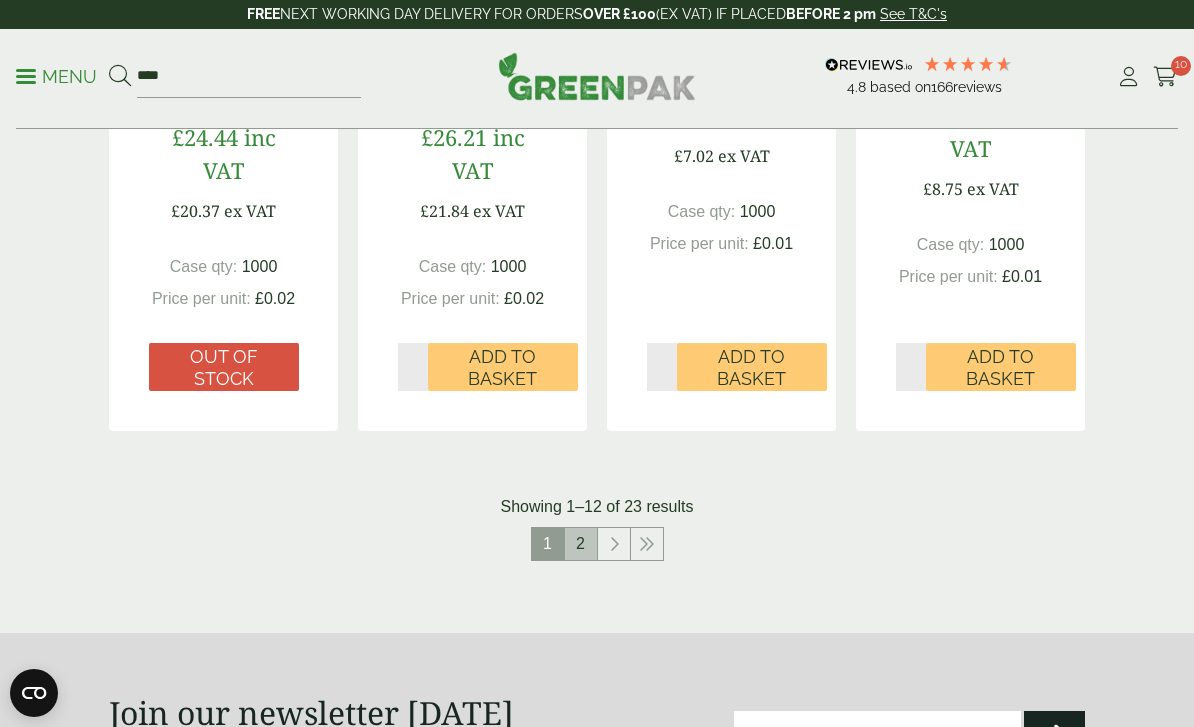 click on "2" at bounding box center [581, 544] 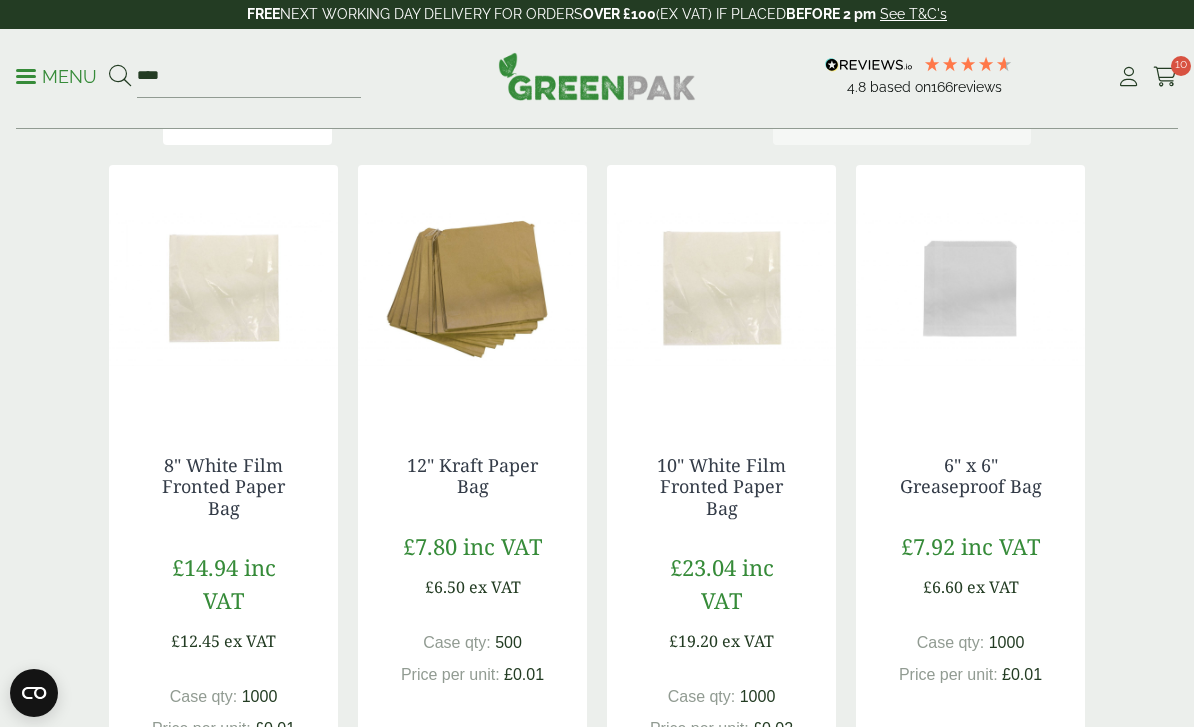 scroll, scrollTop: 355, scrollLeft: 0, axis: vertical 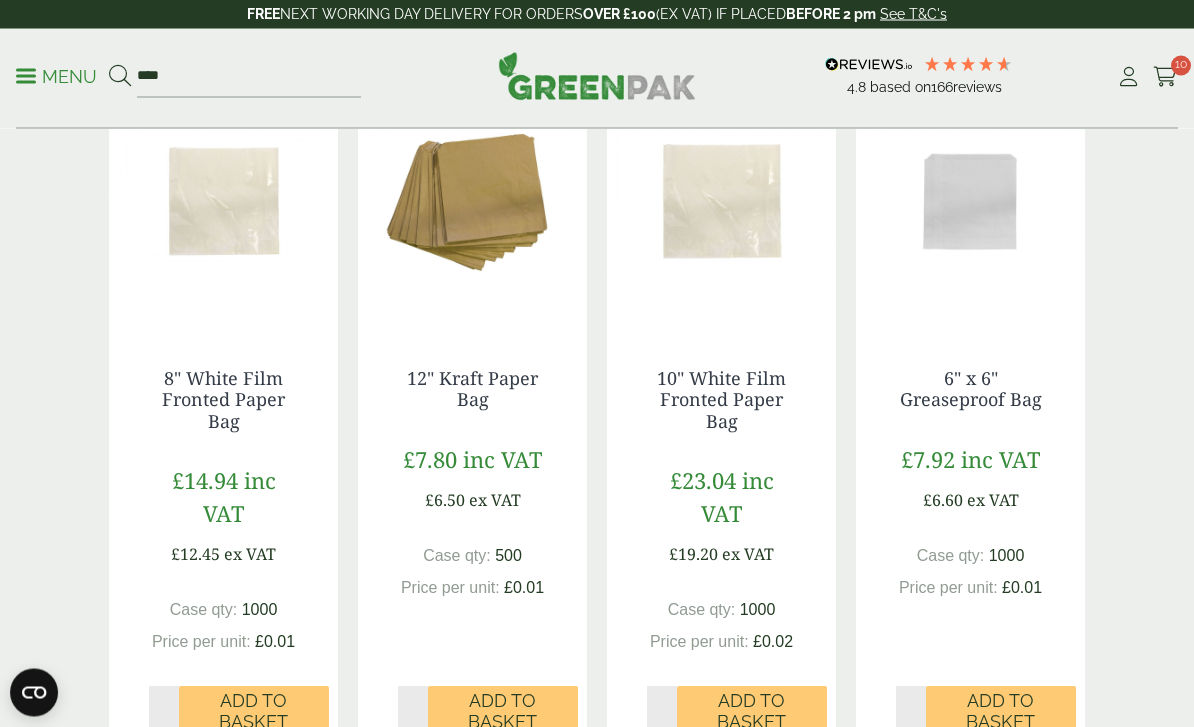 drag, startPoint x: 413, startPoint y: 715, endPoint x: 413, endPoint y: 1062, distance: 347 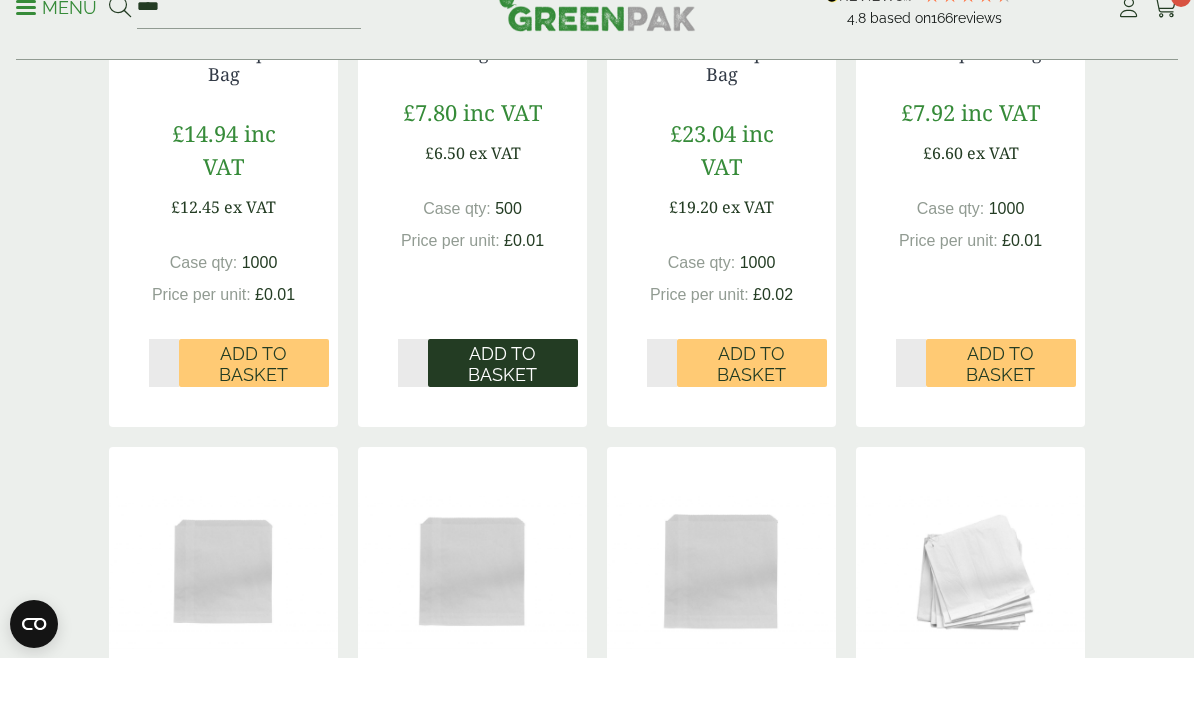 type on "*" 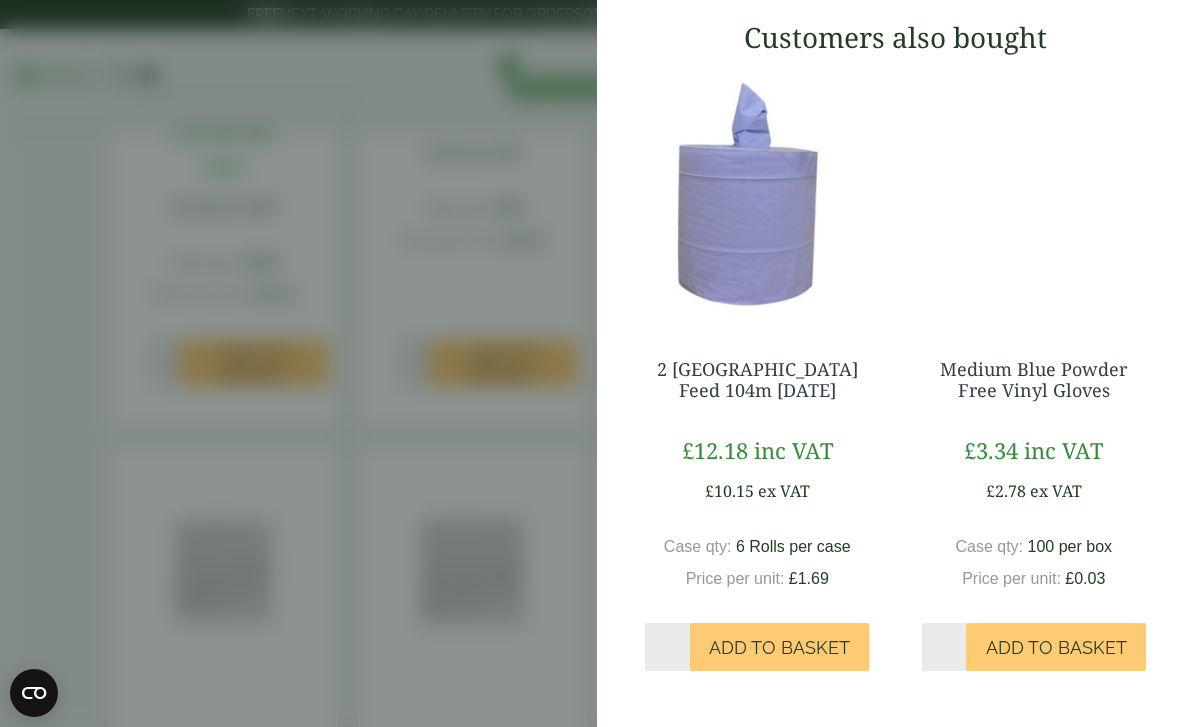scroll, scrollTop: 1499, scrollLeft: 0, axis: vertical 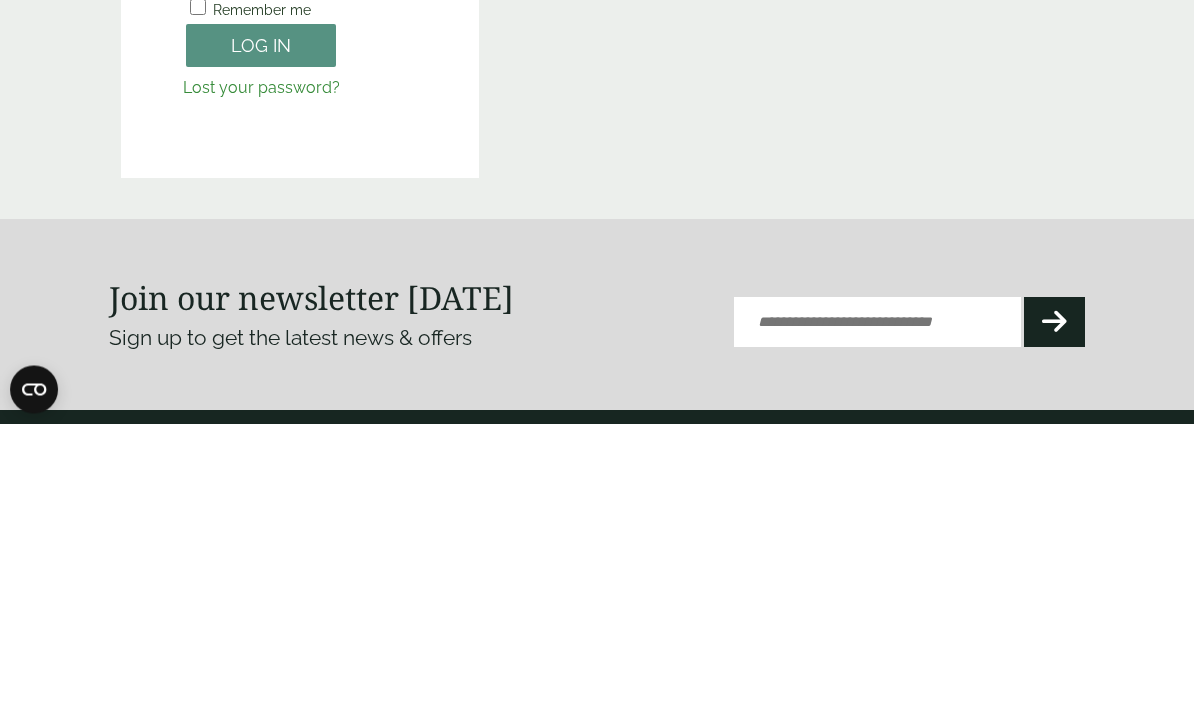 type on "**********" 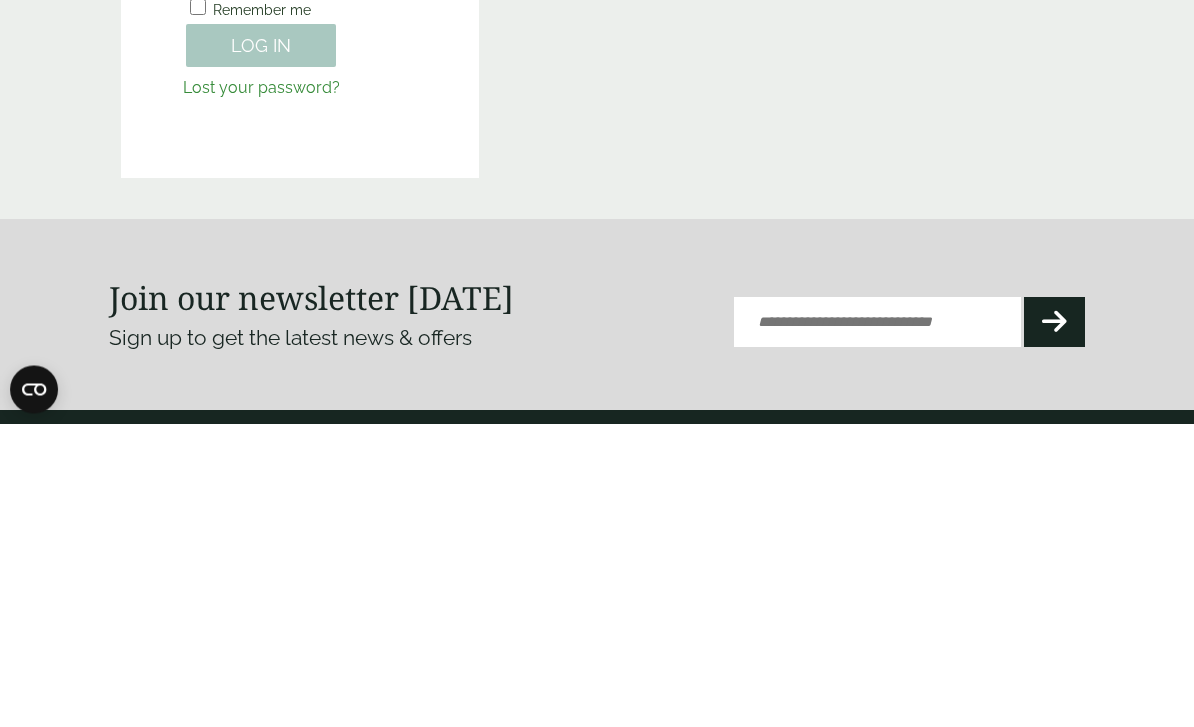 scroll, scrollTop: 307, scrollLeft: 0, axis: vertical 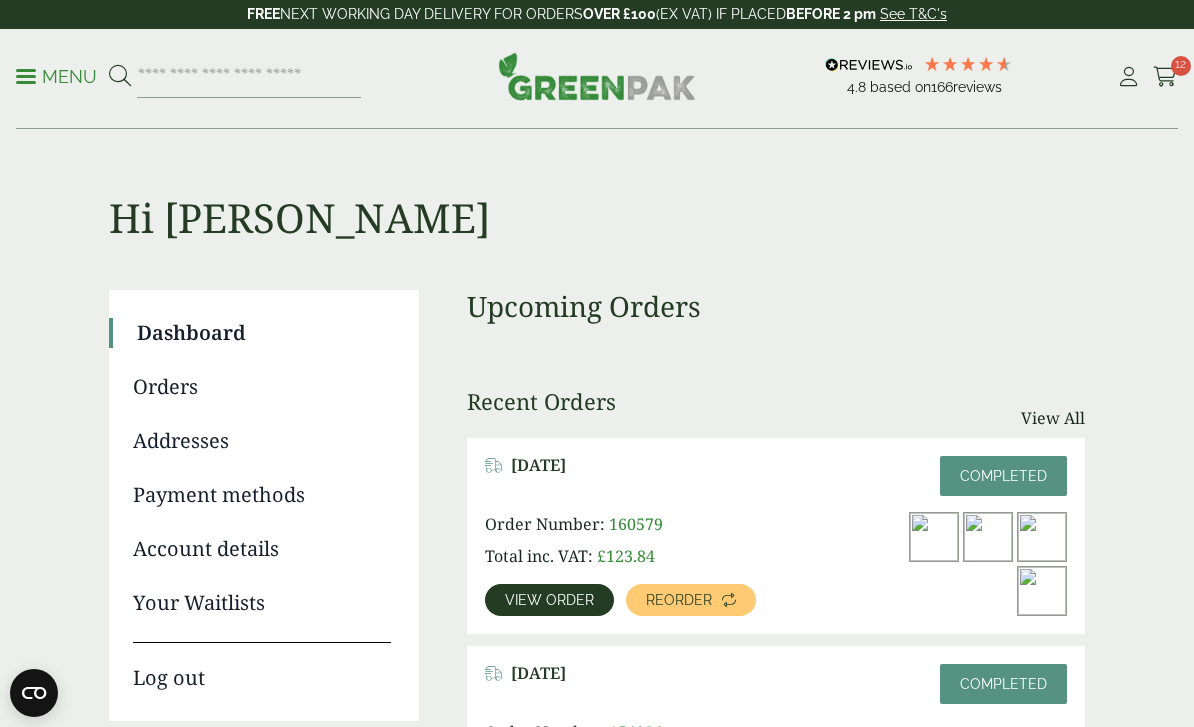 click at bounding box center [1165, 77] 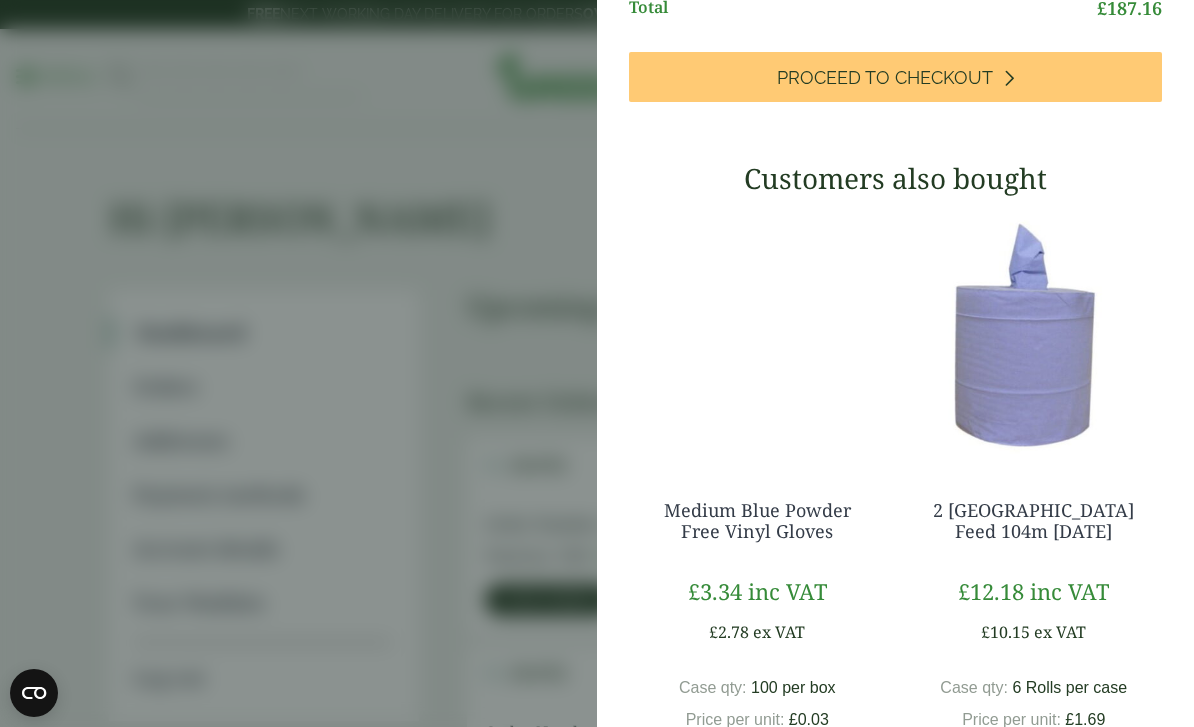 scroll, scrollTop: 1420, scrollLeft: 0, axis: vertical 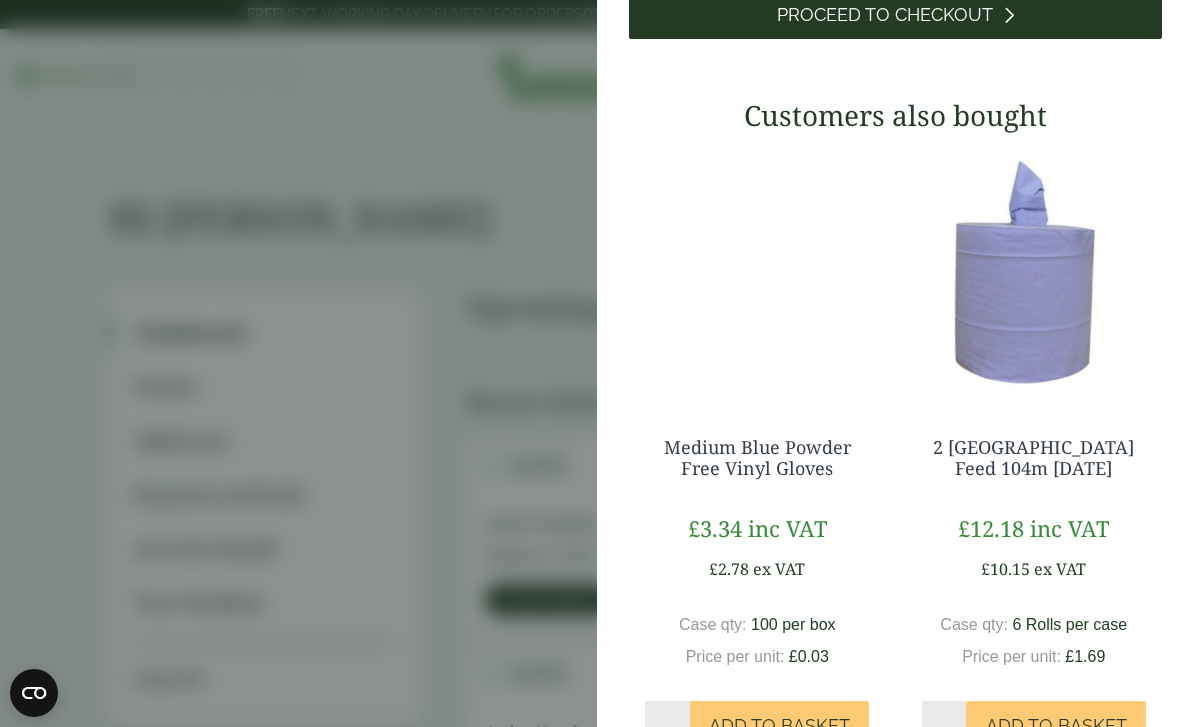 click on "Proceed to Checkout" at bounding box center (895, 14) 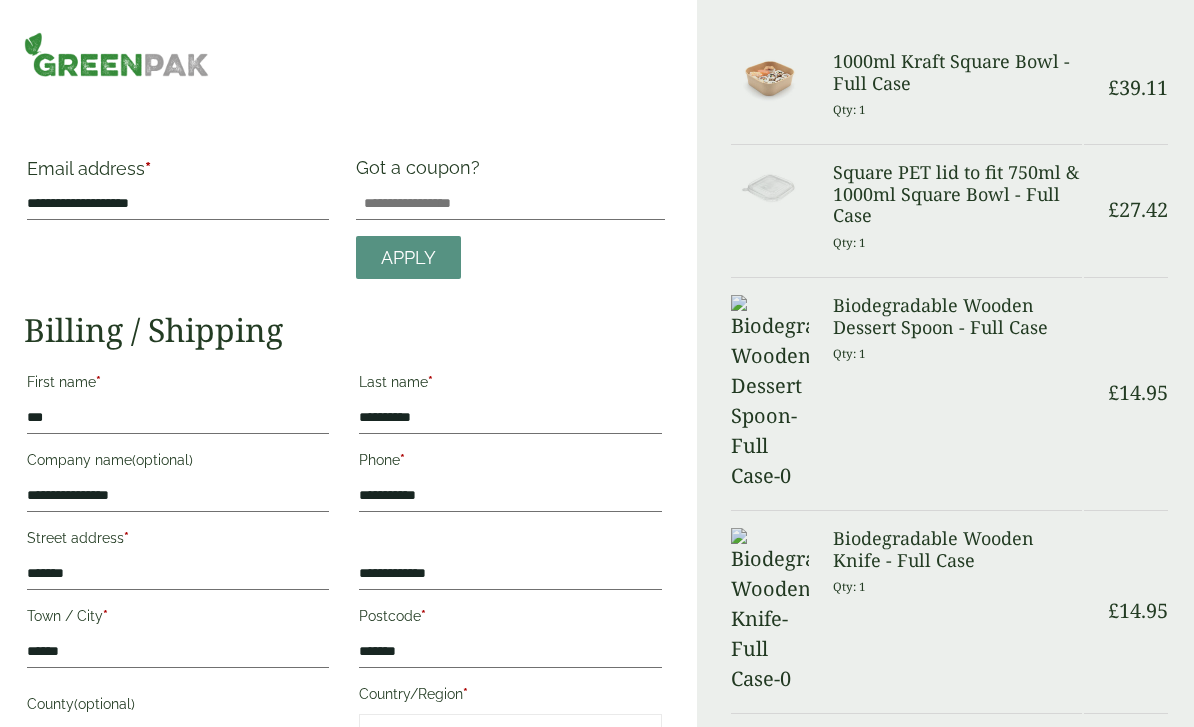 scroll, scrollTop: 0, scrollLeft: 0, axis: both 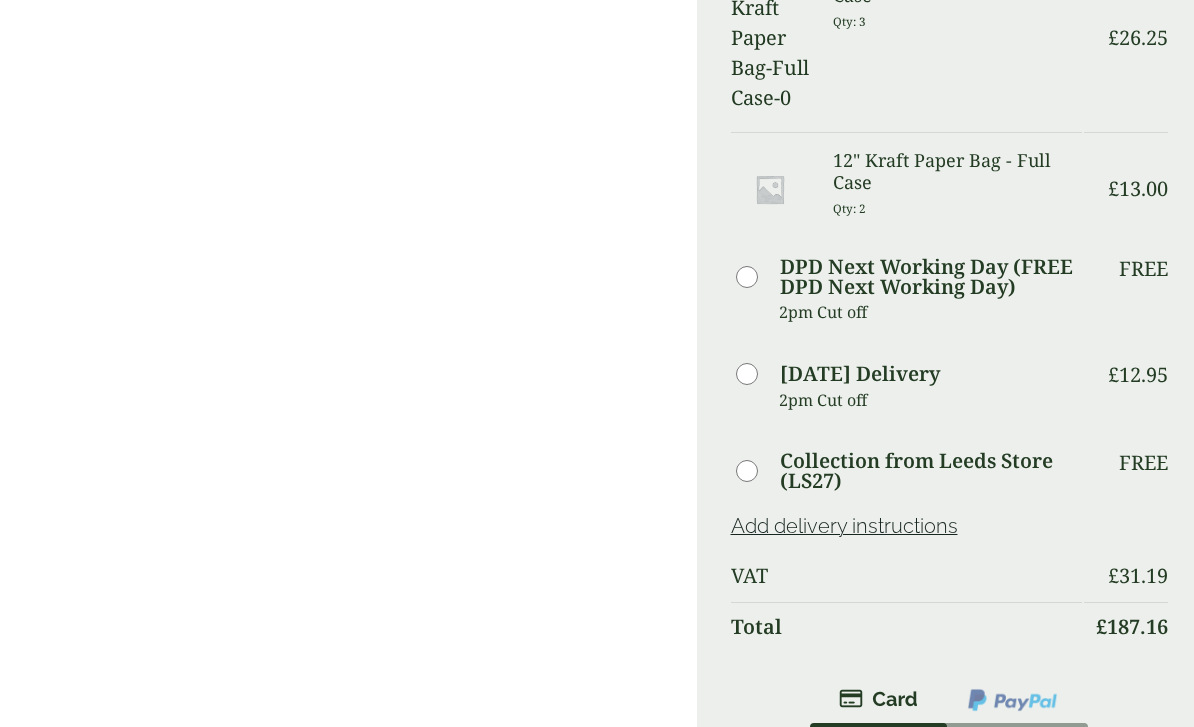 click on "Place order" at bounding box center (950, 1094) 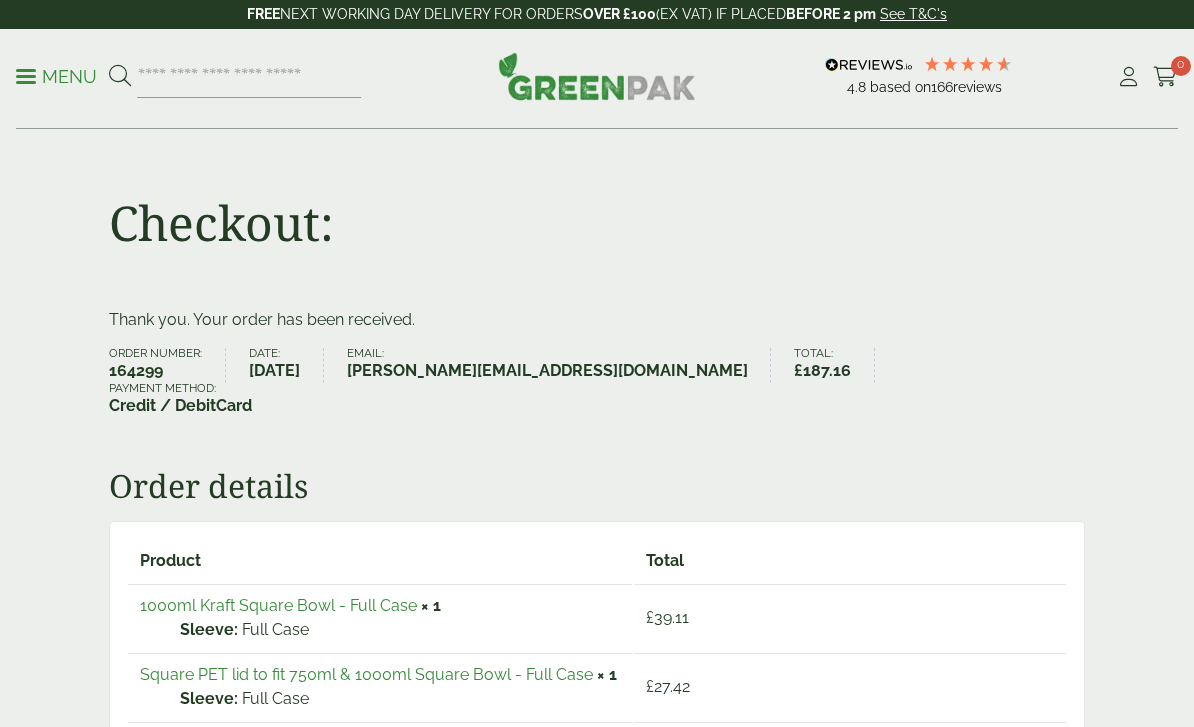 scroll, scrollTop: 0, scrollLeft: 0, axis: both 